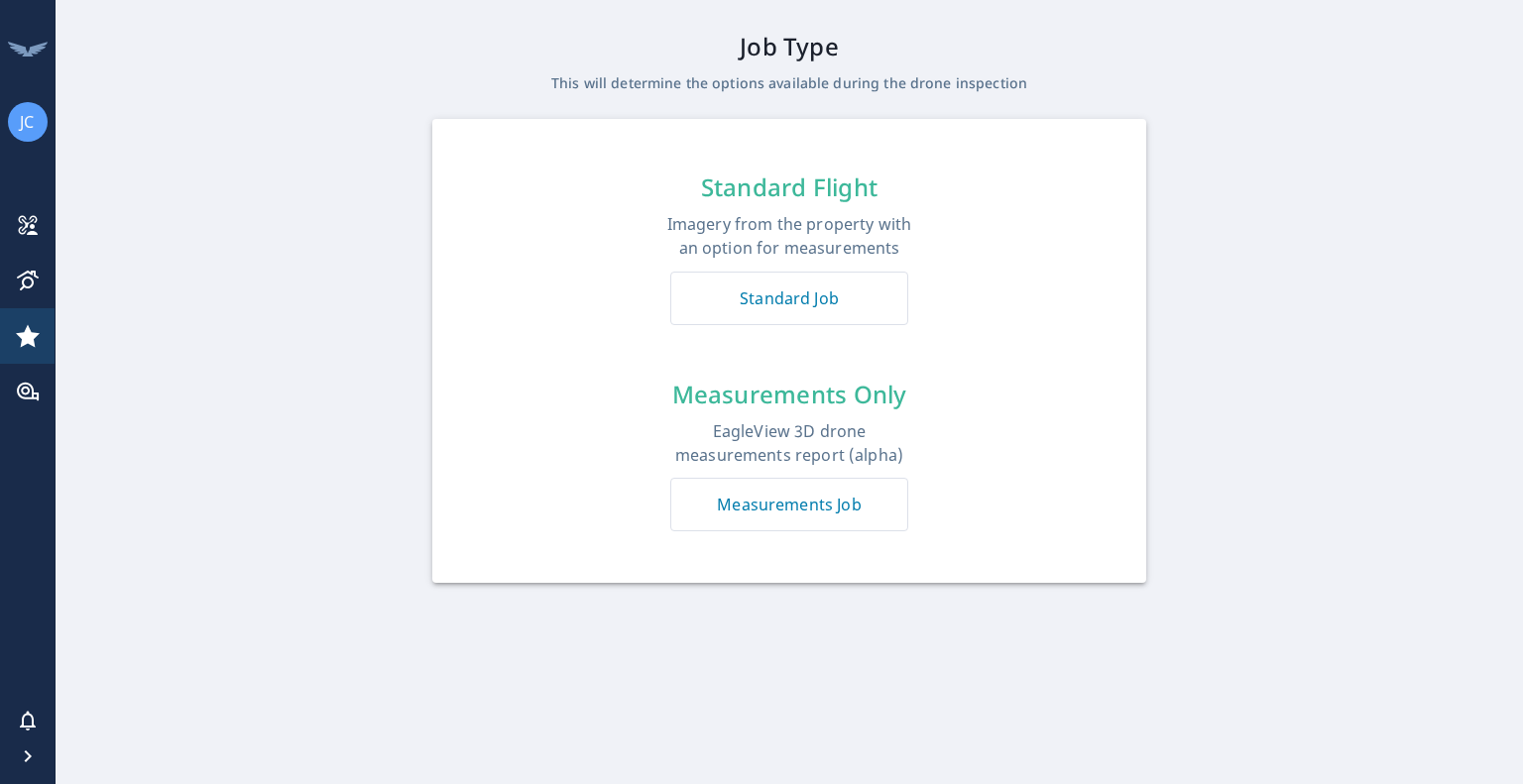 scroll, scrollTop: 0, scrollLeft: 0, axis: both 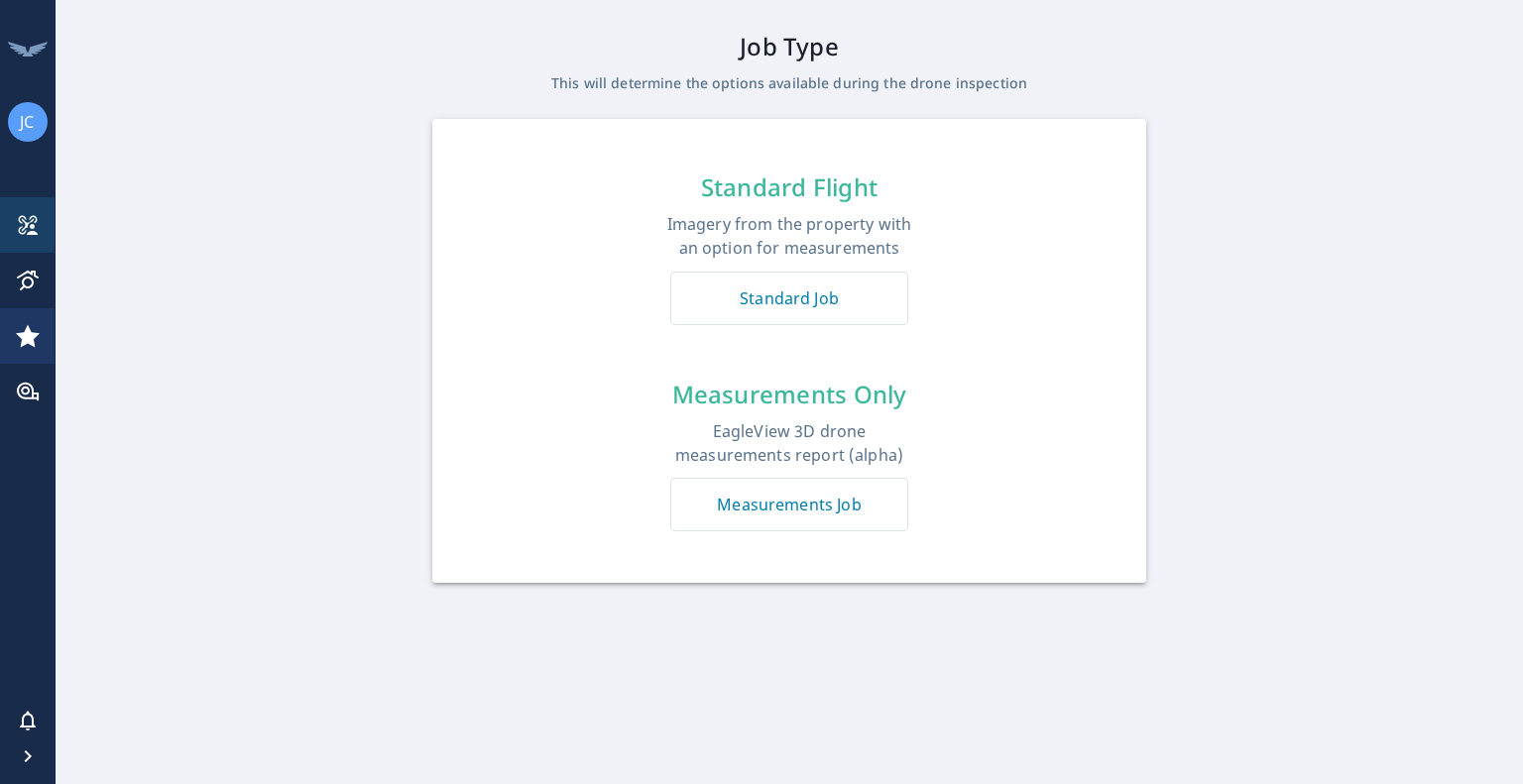 click at bounding box center [27, 225] 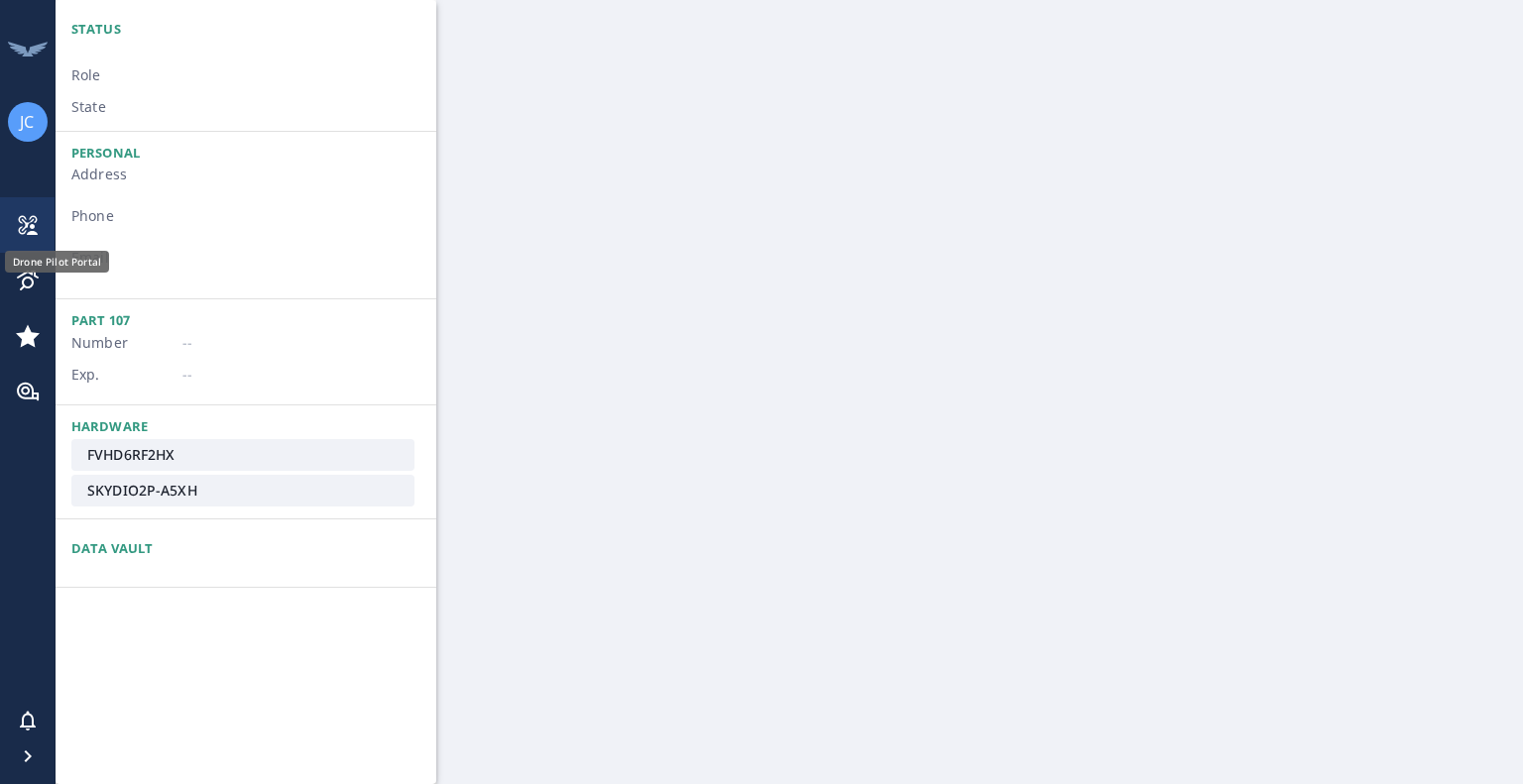 click 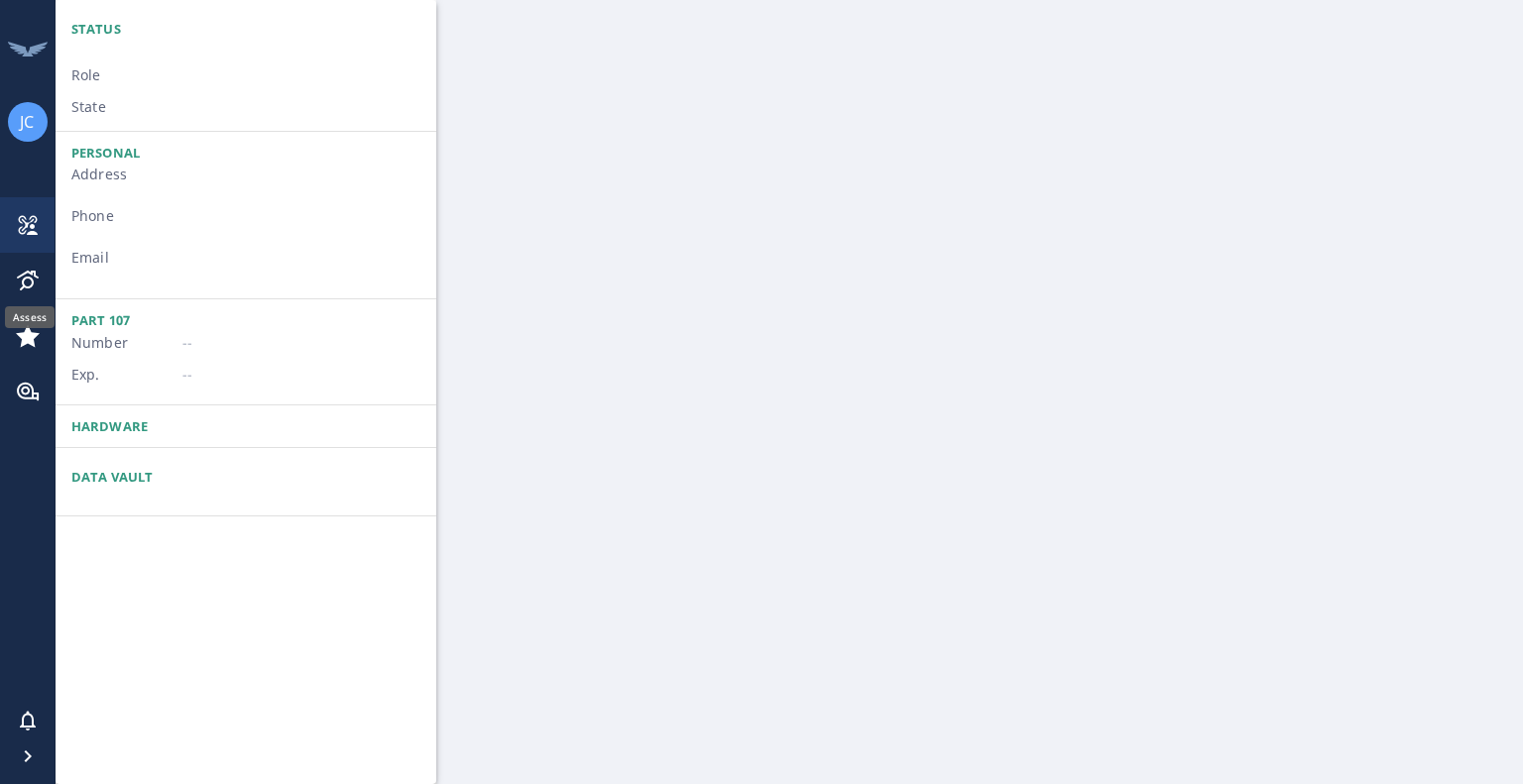 click 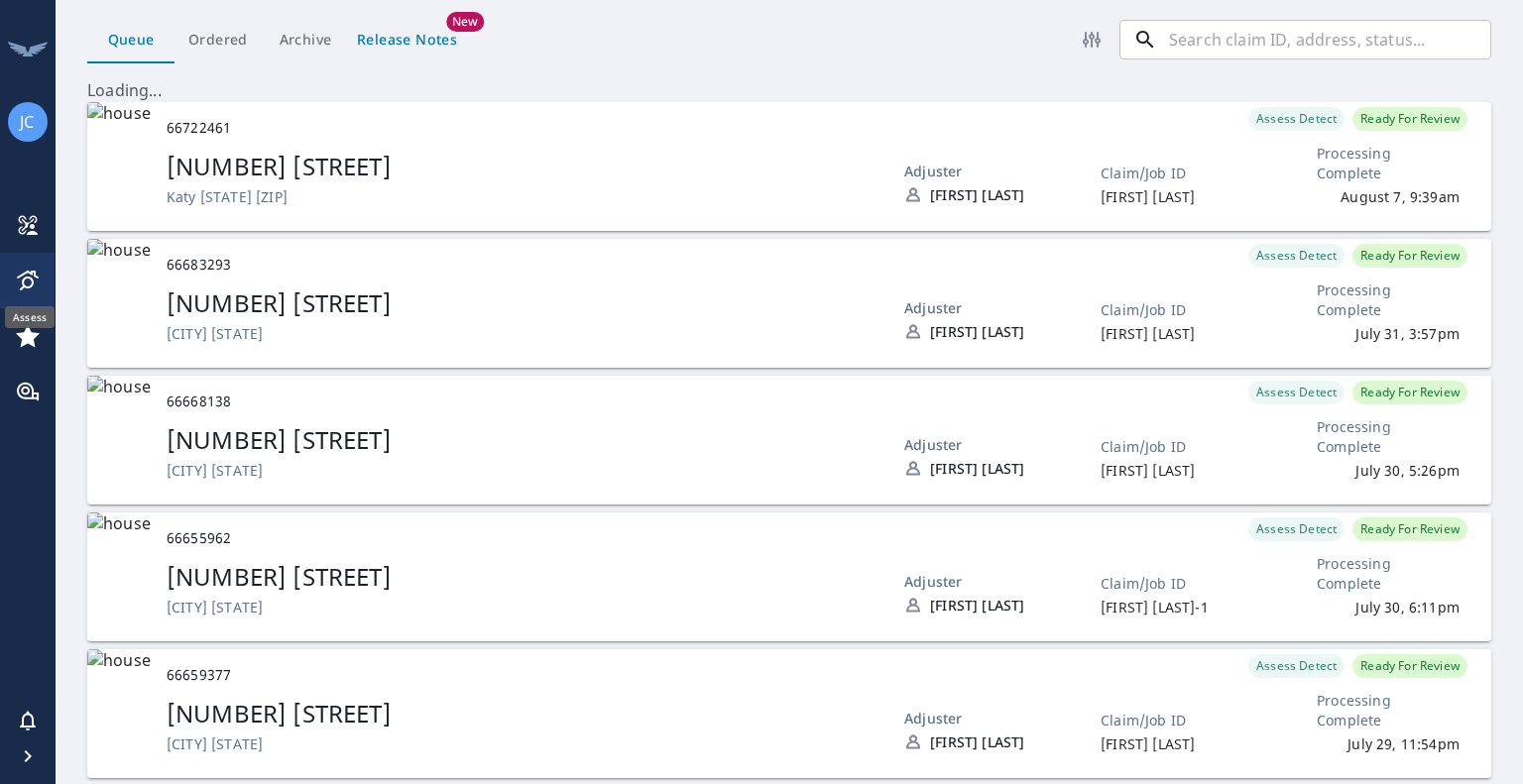 scroll, scrollTop: 16, scrollLeft: 16, axis: both 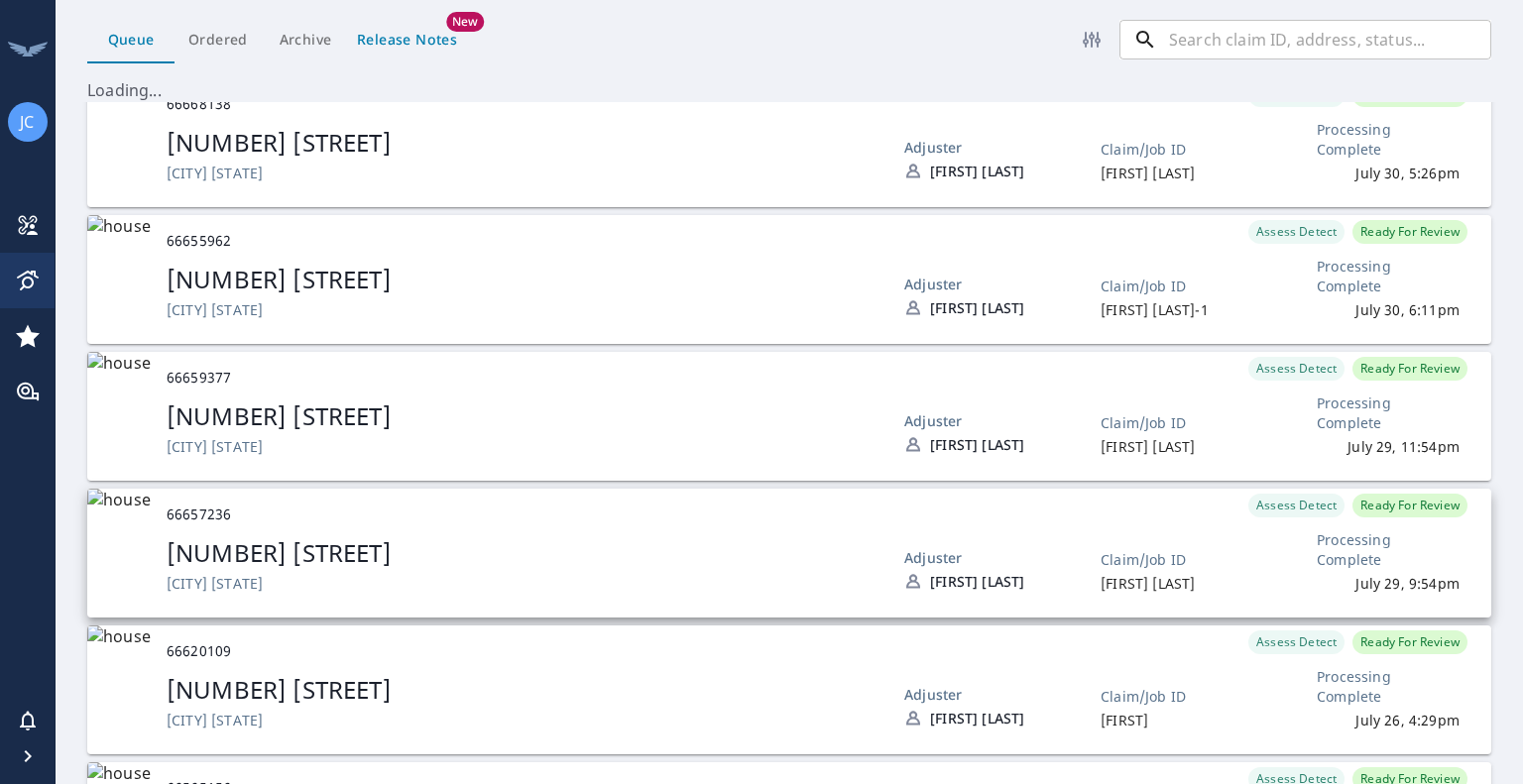 click on "[NUMBER] [STREET]" at bounding box center [520, 553] 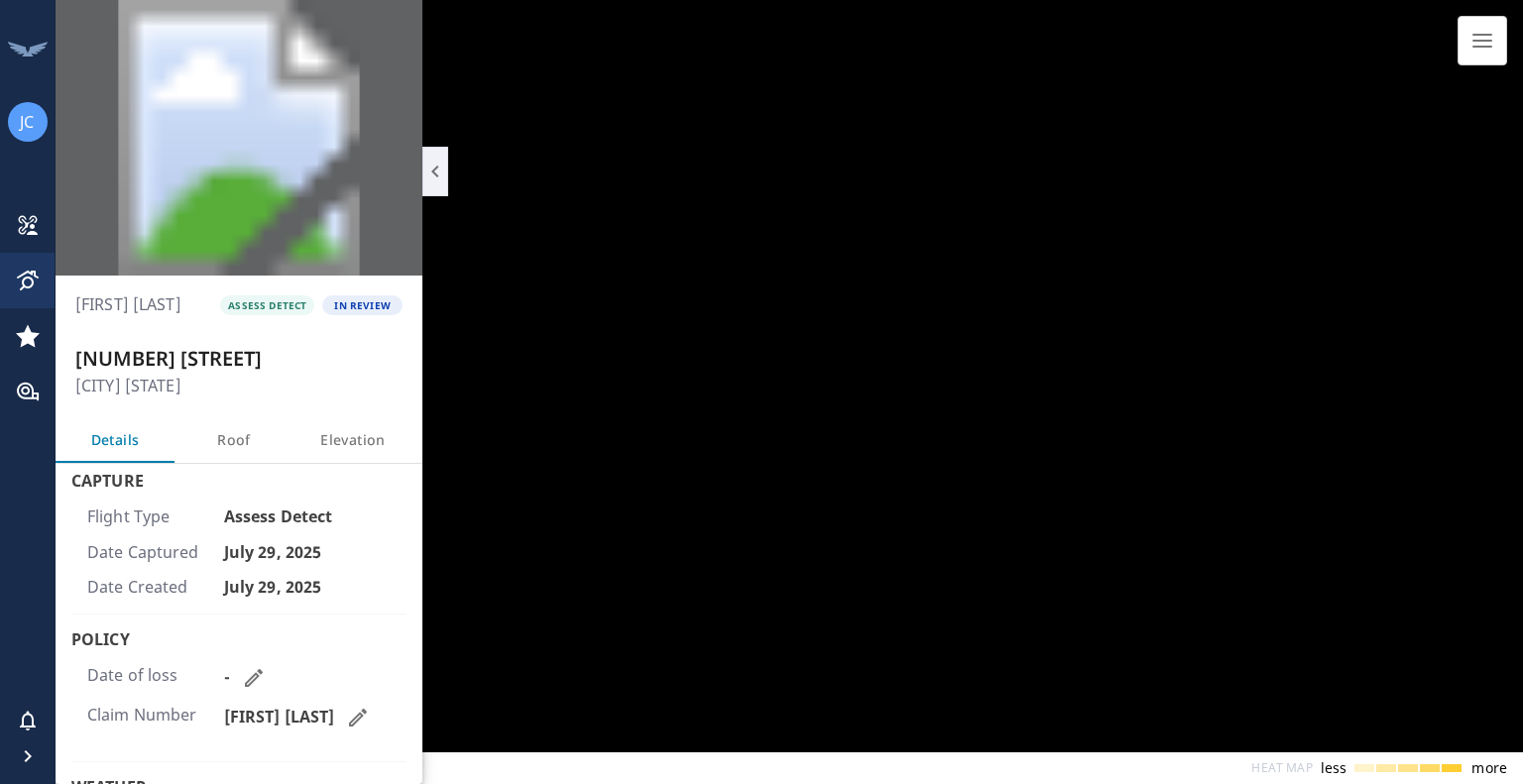 scroll, scrollTop: 16, scrollLeft: 16, axis: both 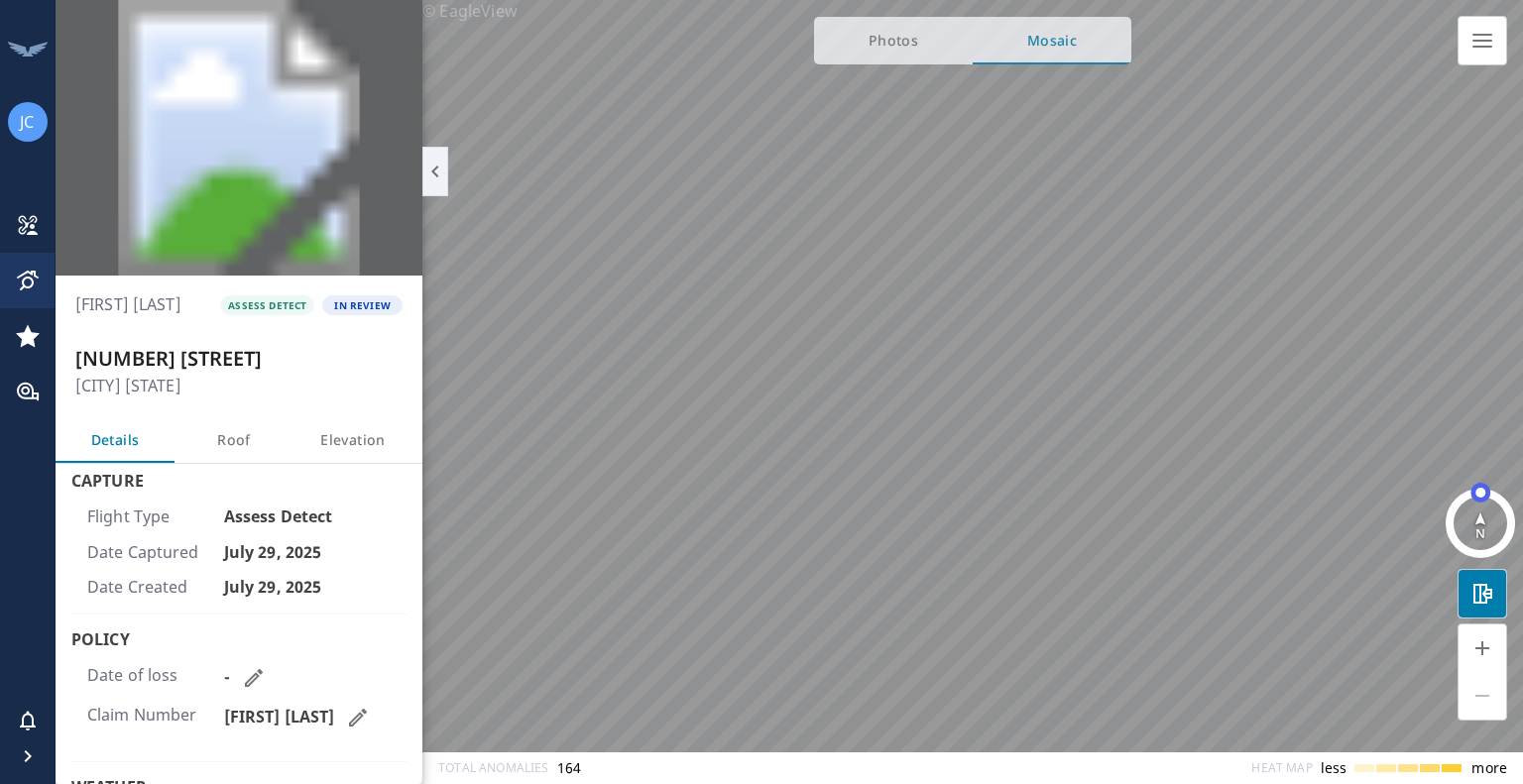 click on "Roof" at bounding box center [234, 440] 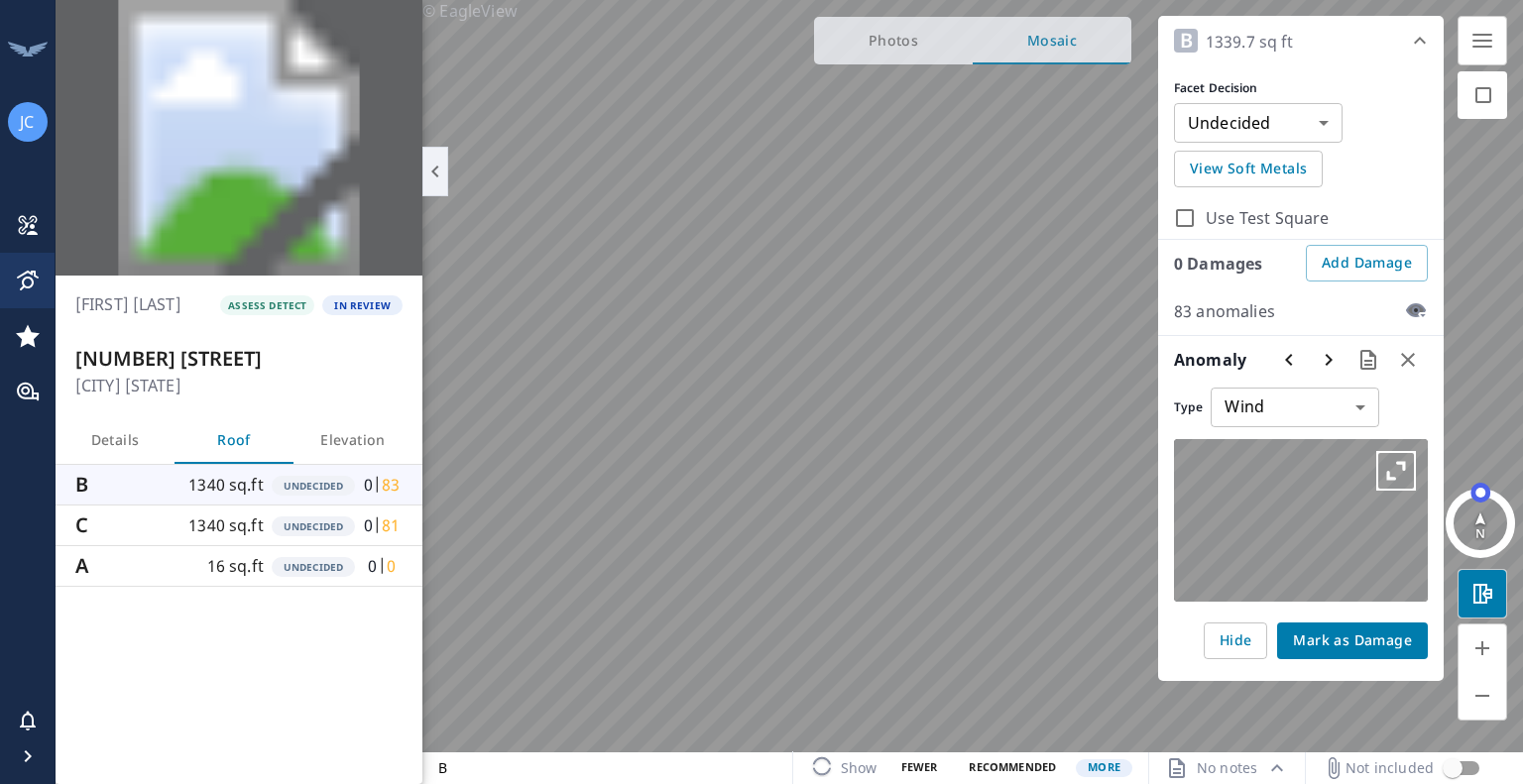 click 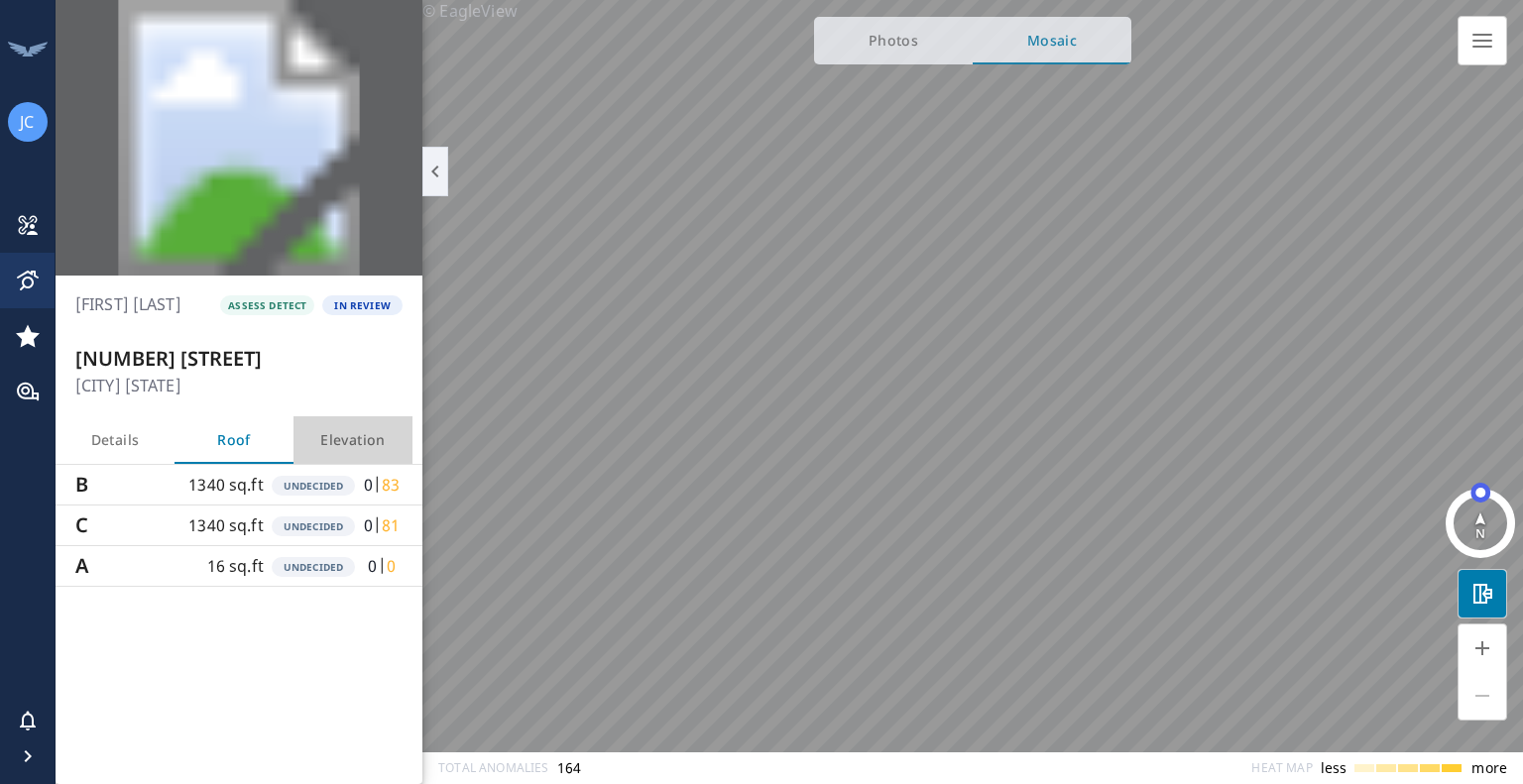 click on "Elevation" at bounding box center [353, 440] 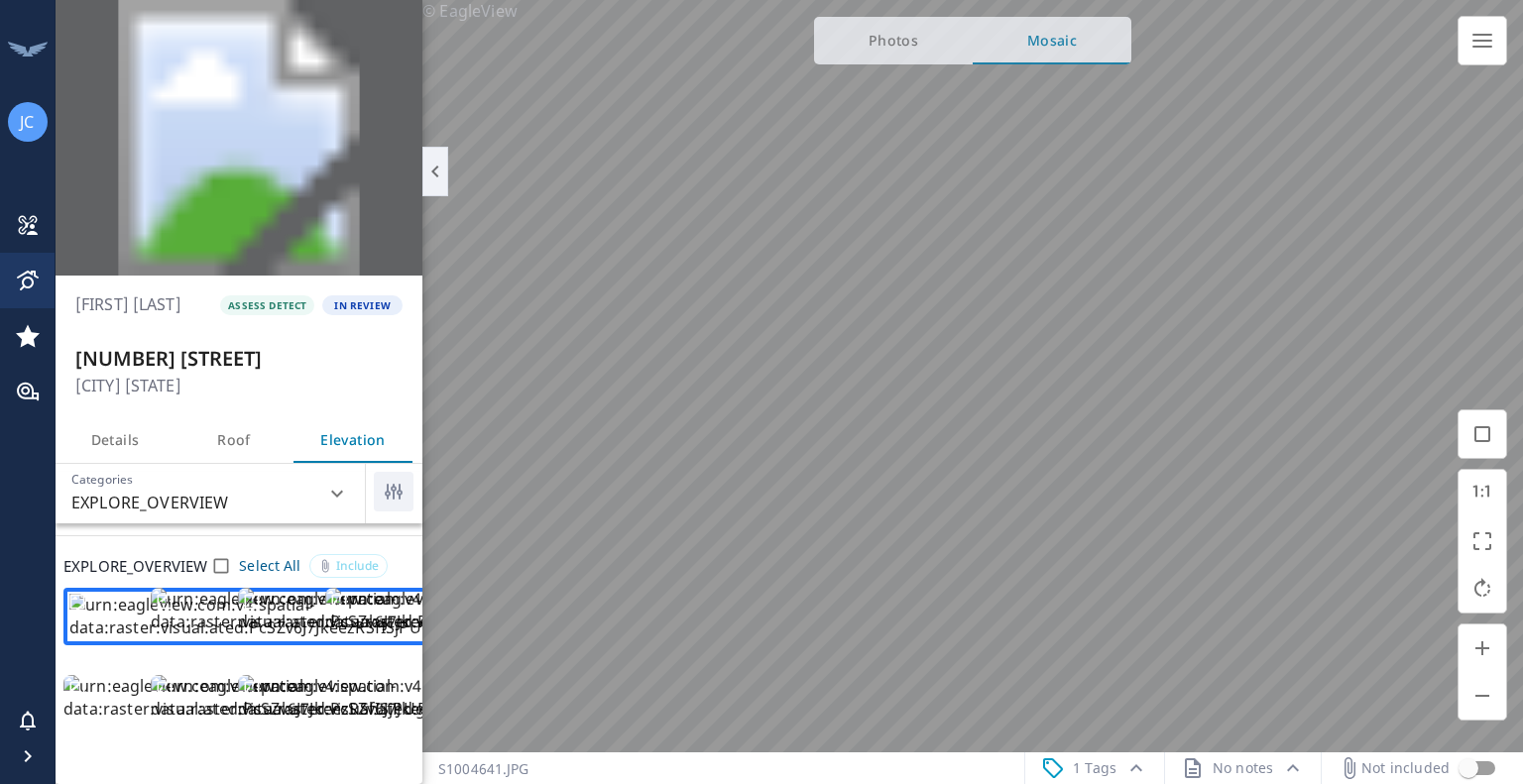 scroll, scrollTop: 0, scrollLeft: 0, axis: both 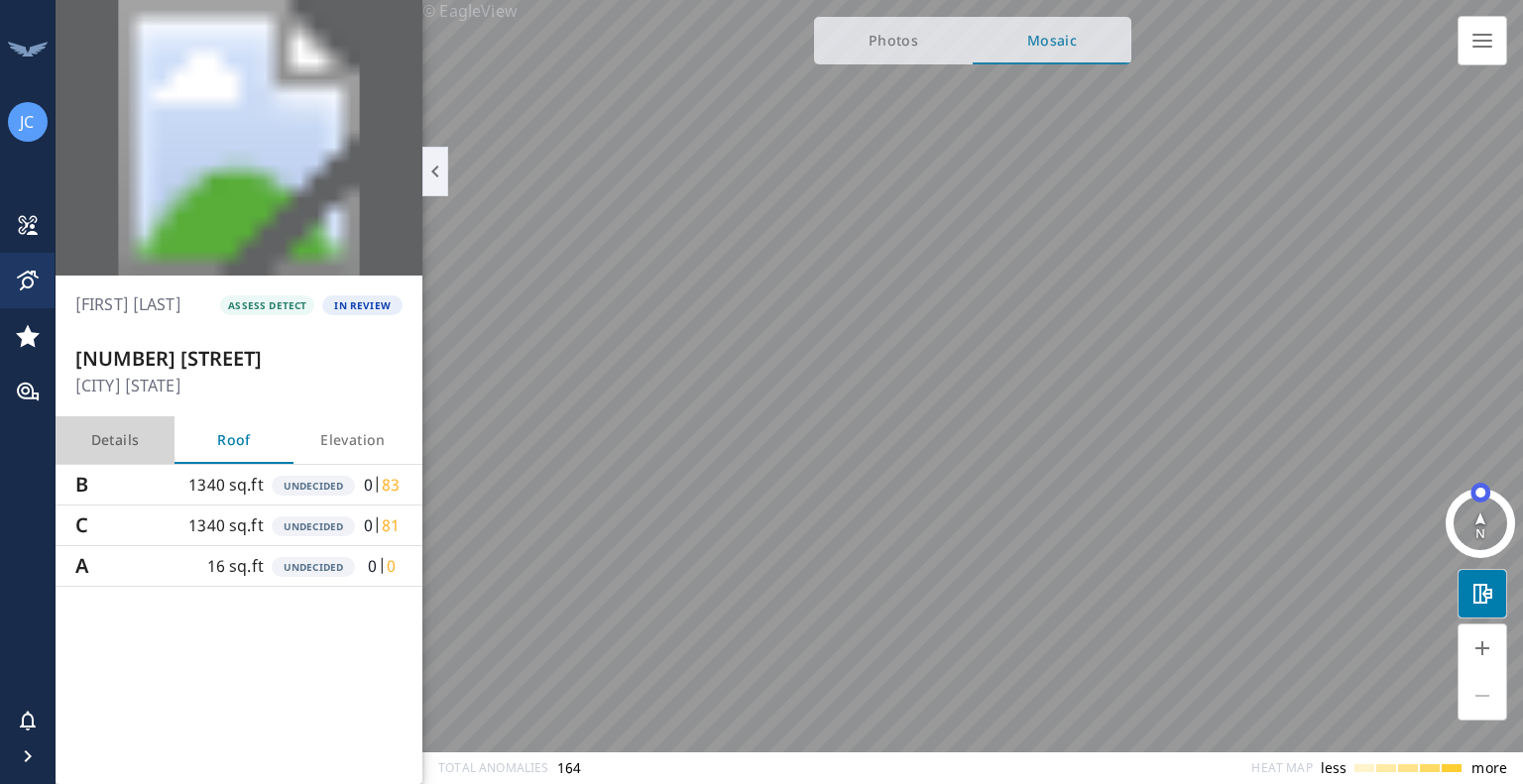 click on "Details" at bounding box center [115, 440] 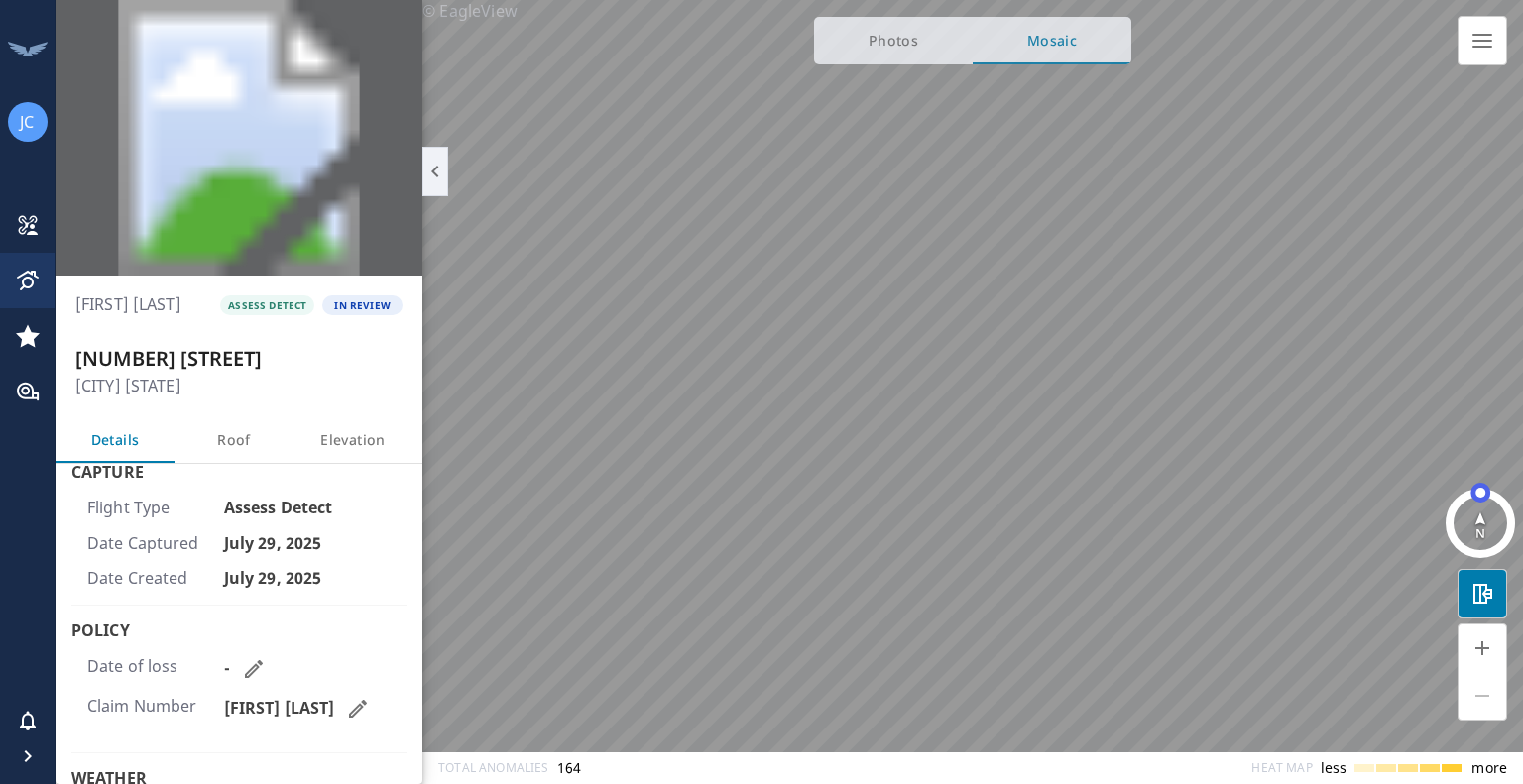 scroll, scrollTop: 0, scrollLeft: 0, axis: both 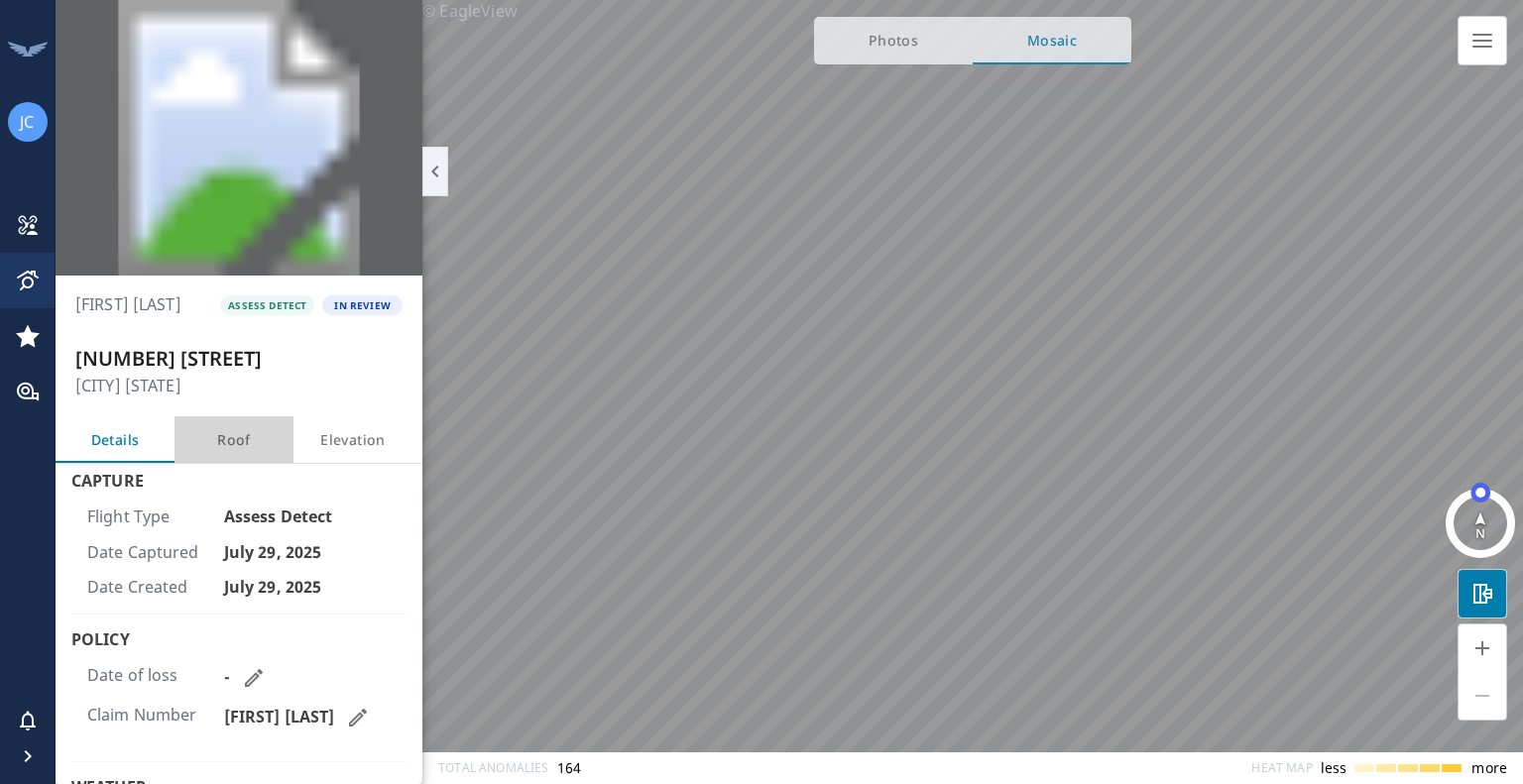 click on "Roof" at bounding box center (234, 440) 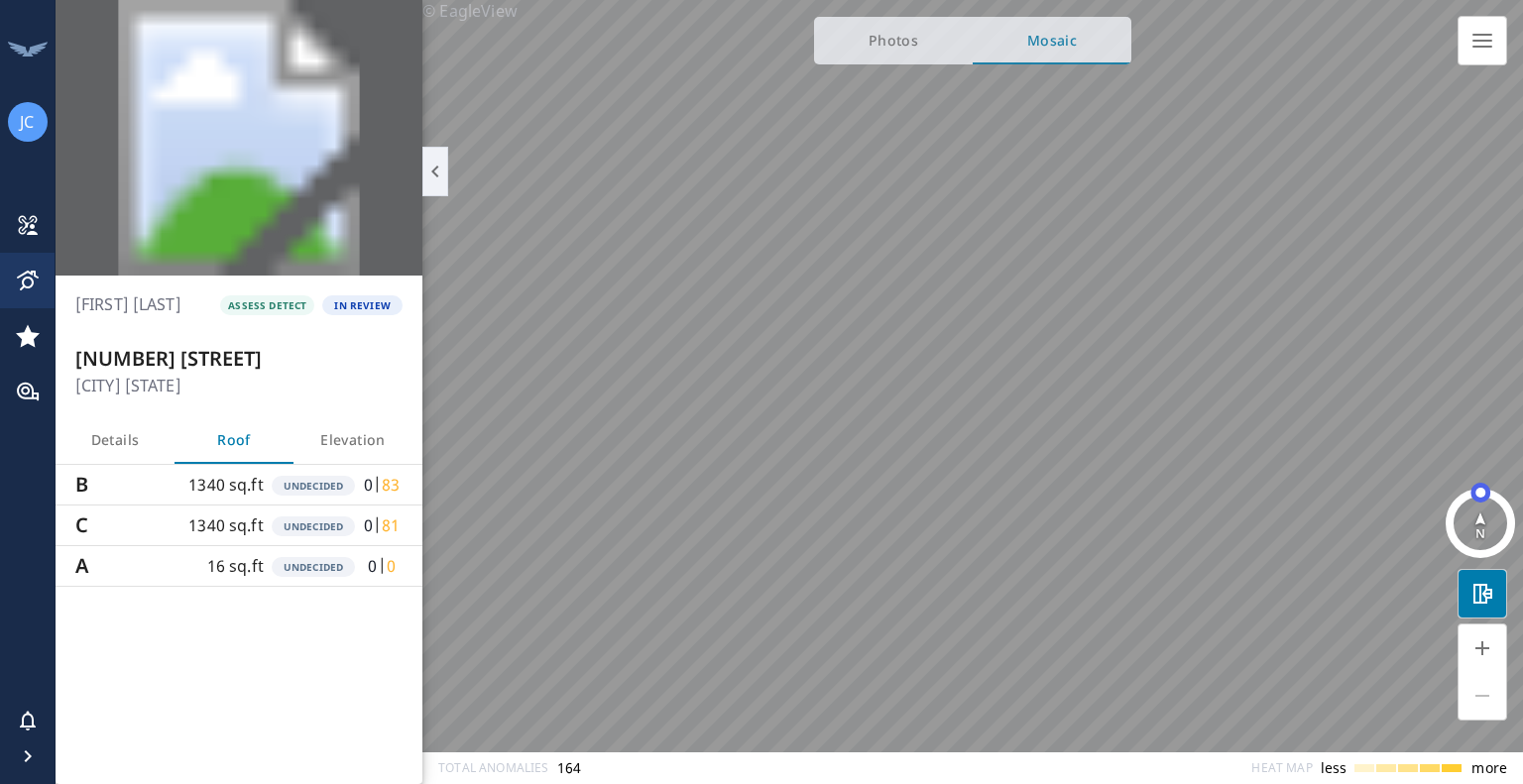click on "Details" at bounding box center [115, 440] 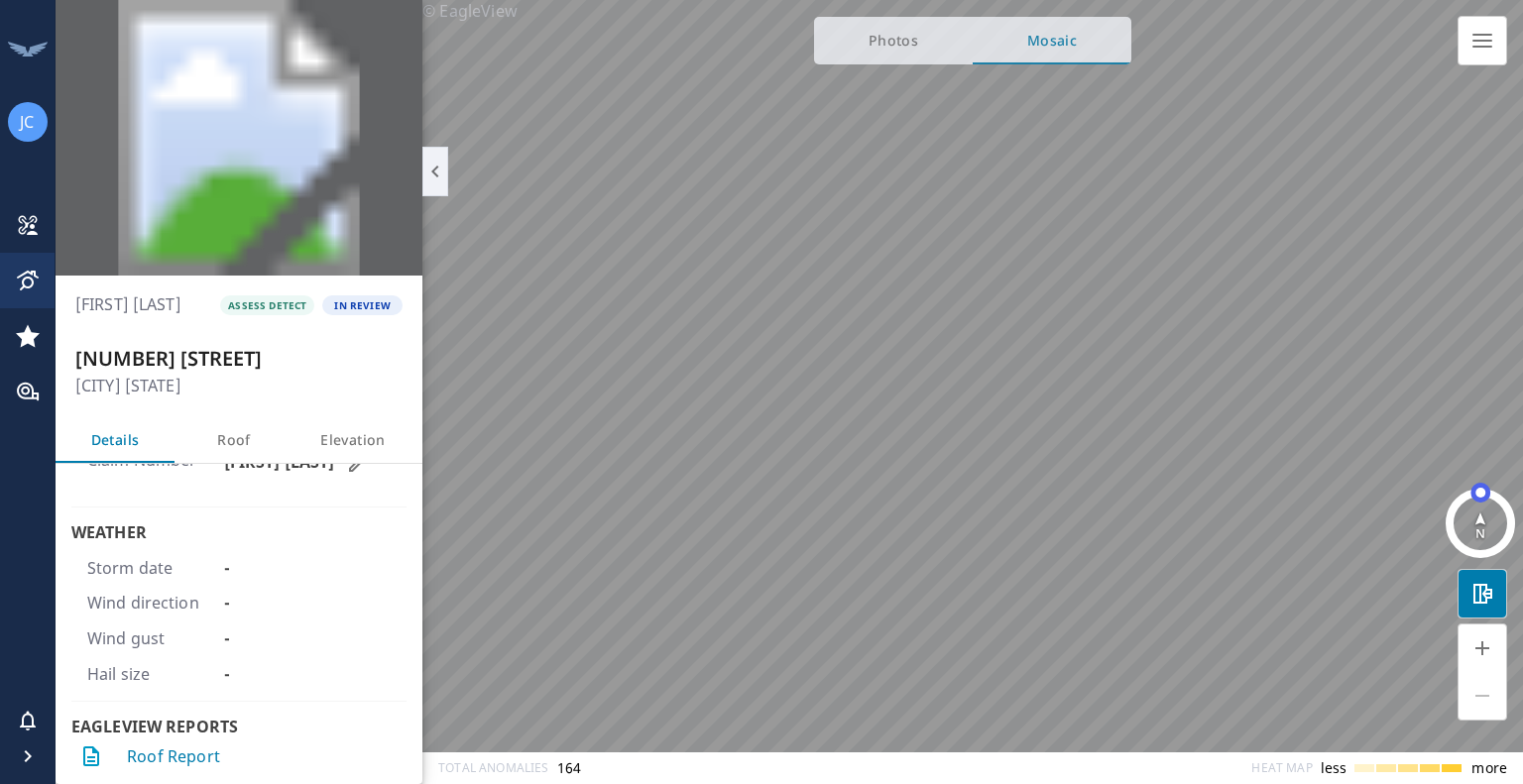 scroll, scrollTop: 0, scrollLeft: 0, axis: both 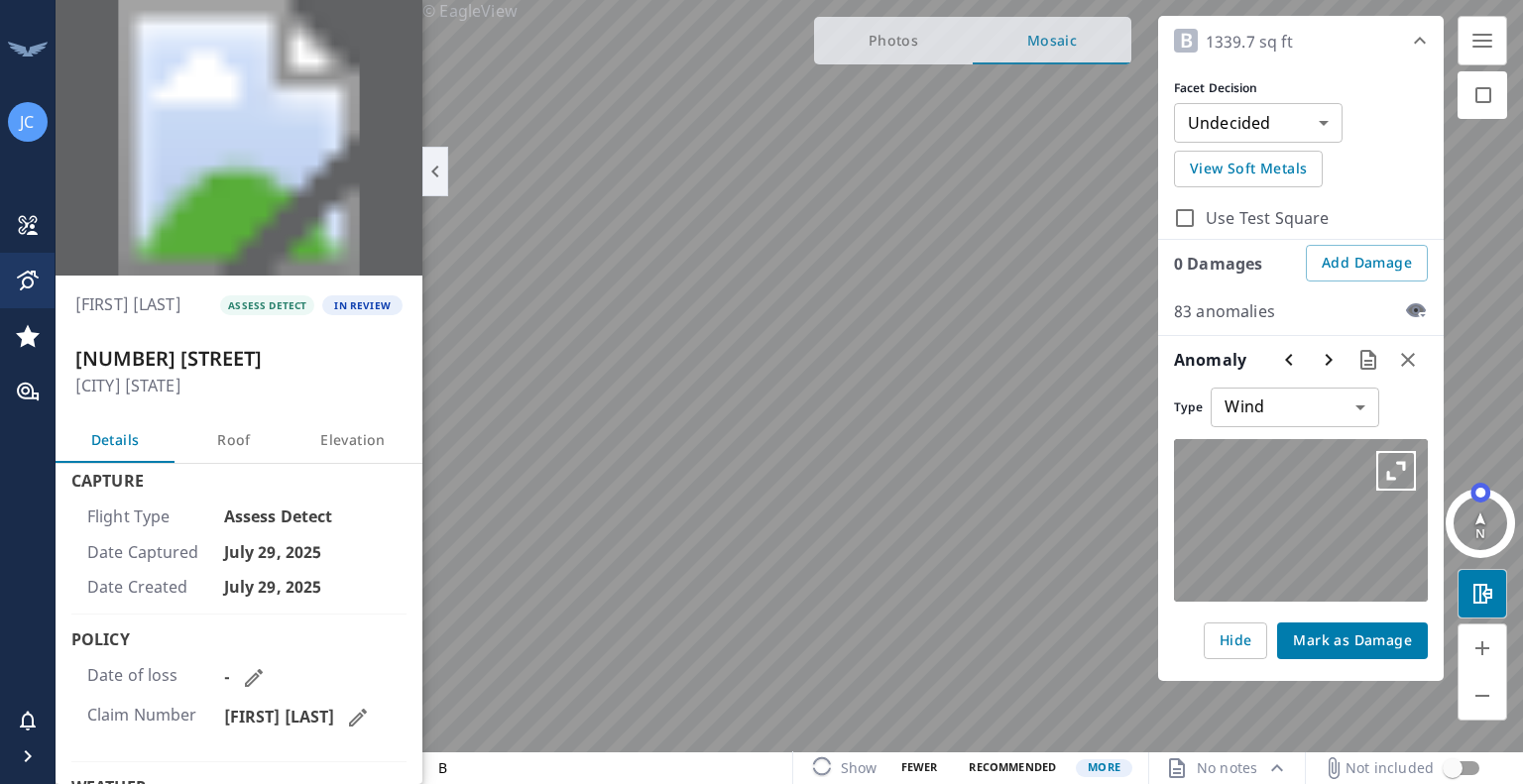 click 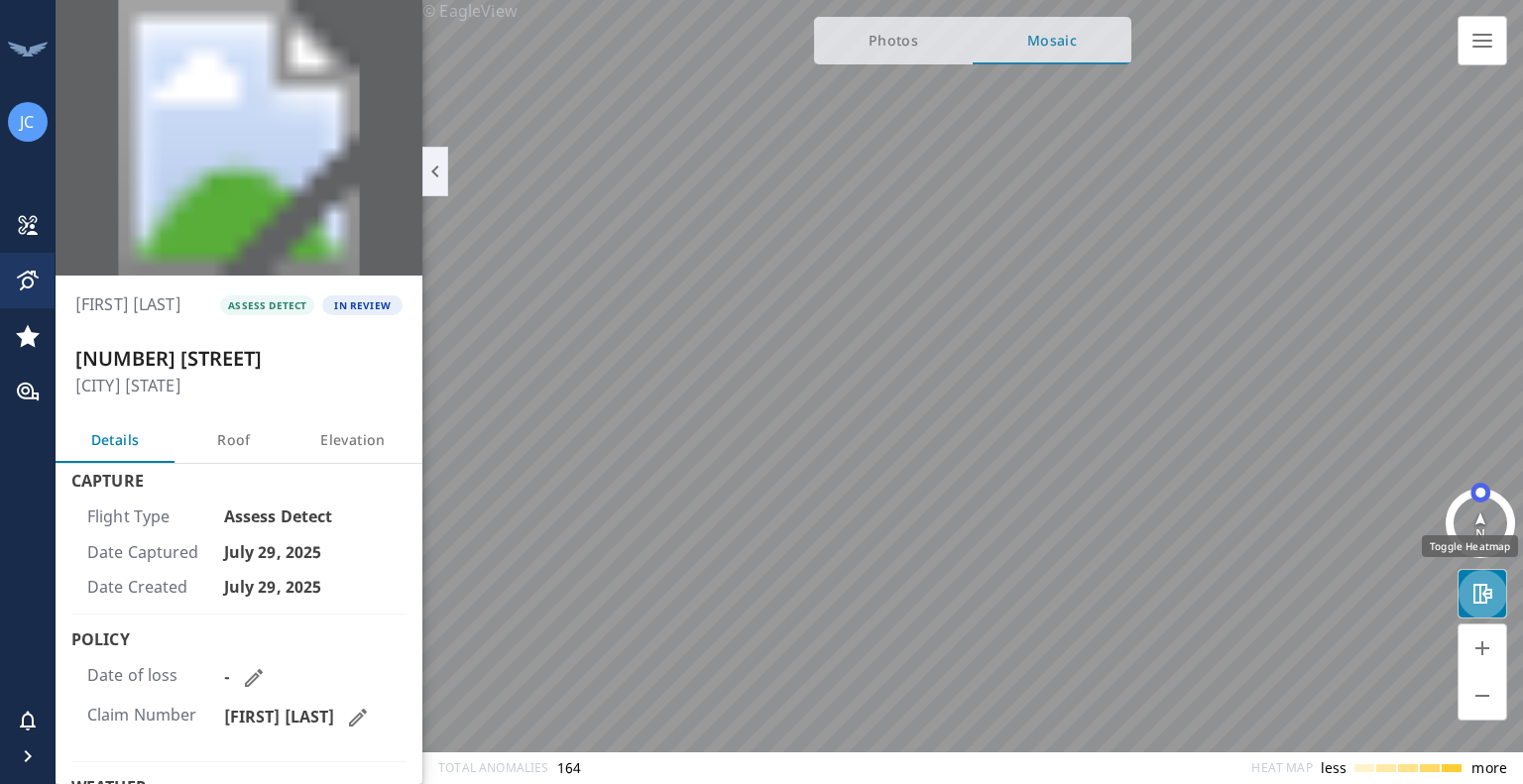 click 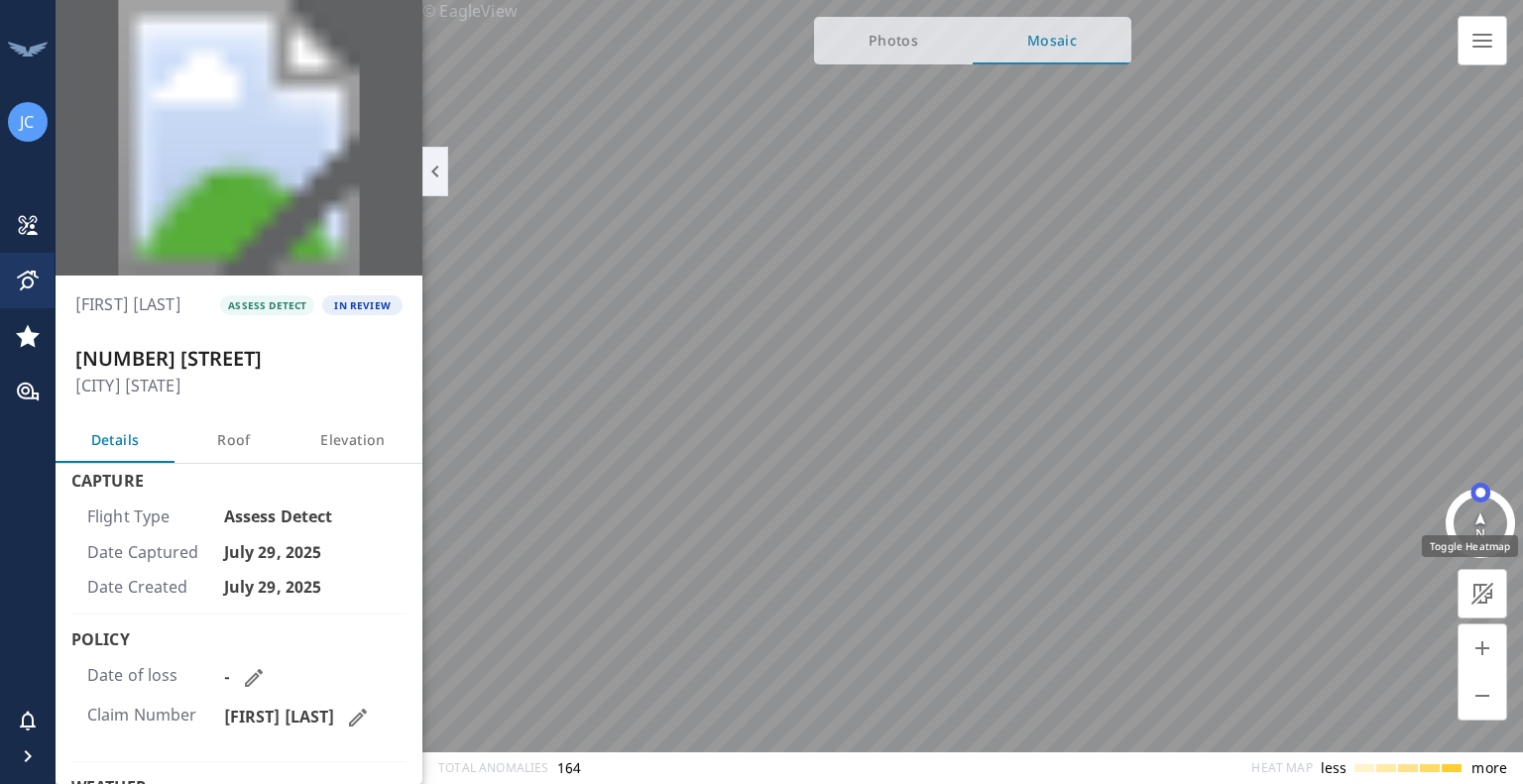 click 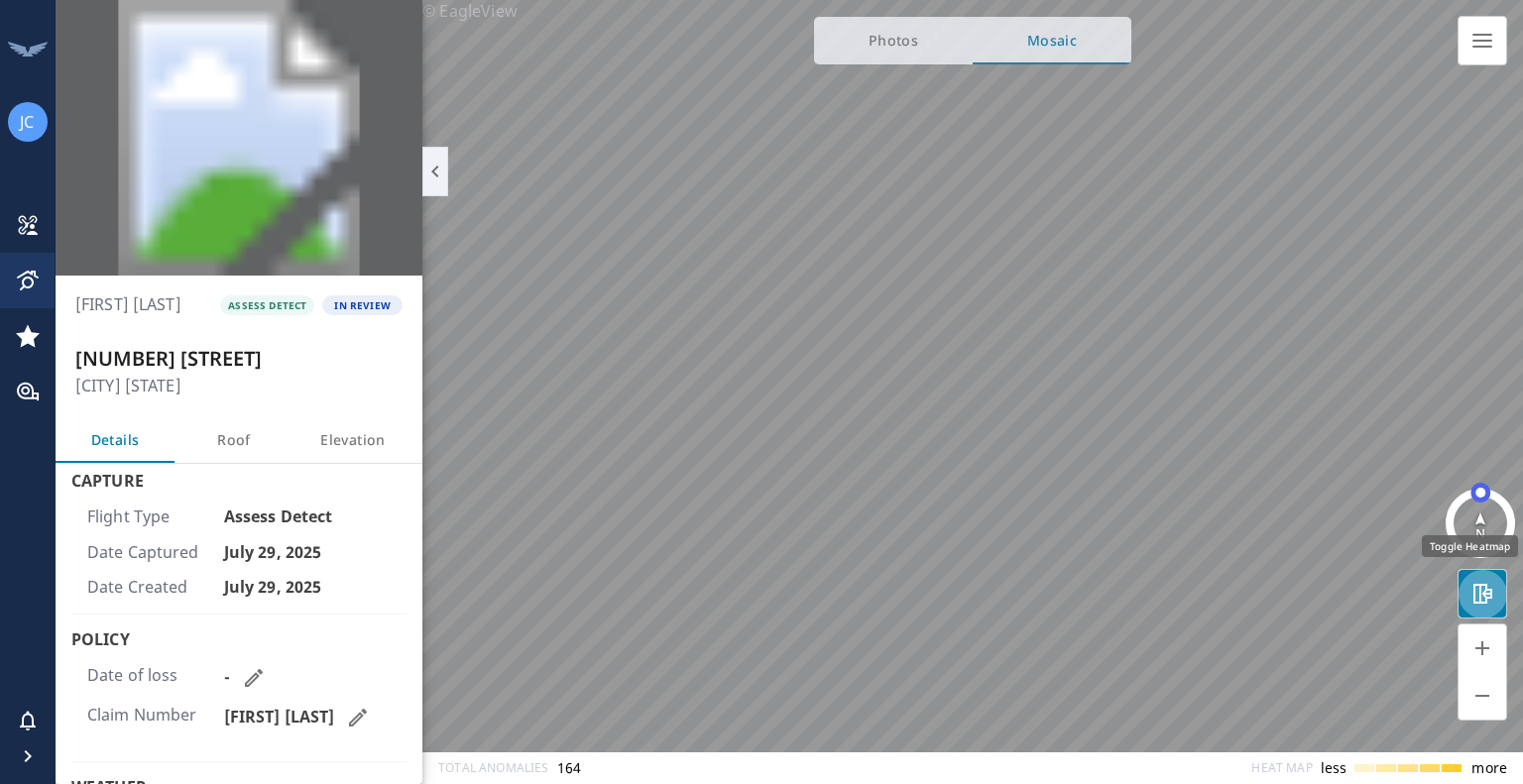click 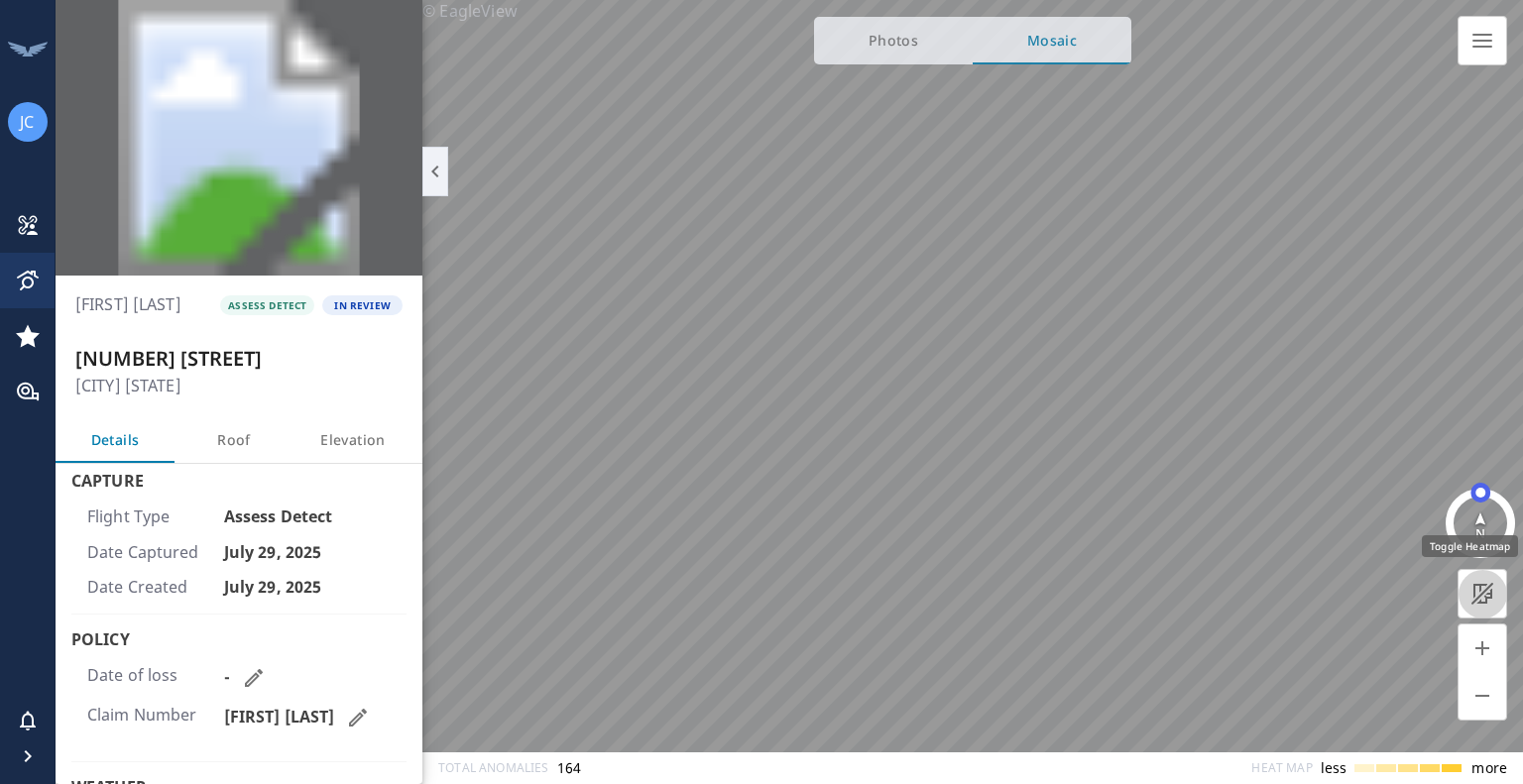 click 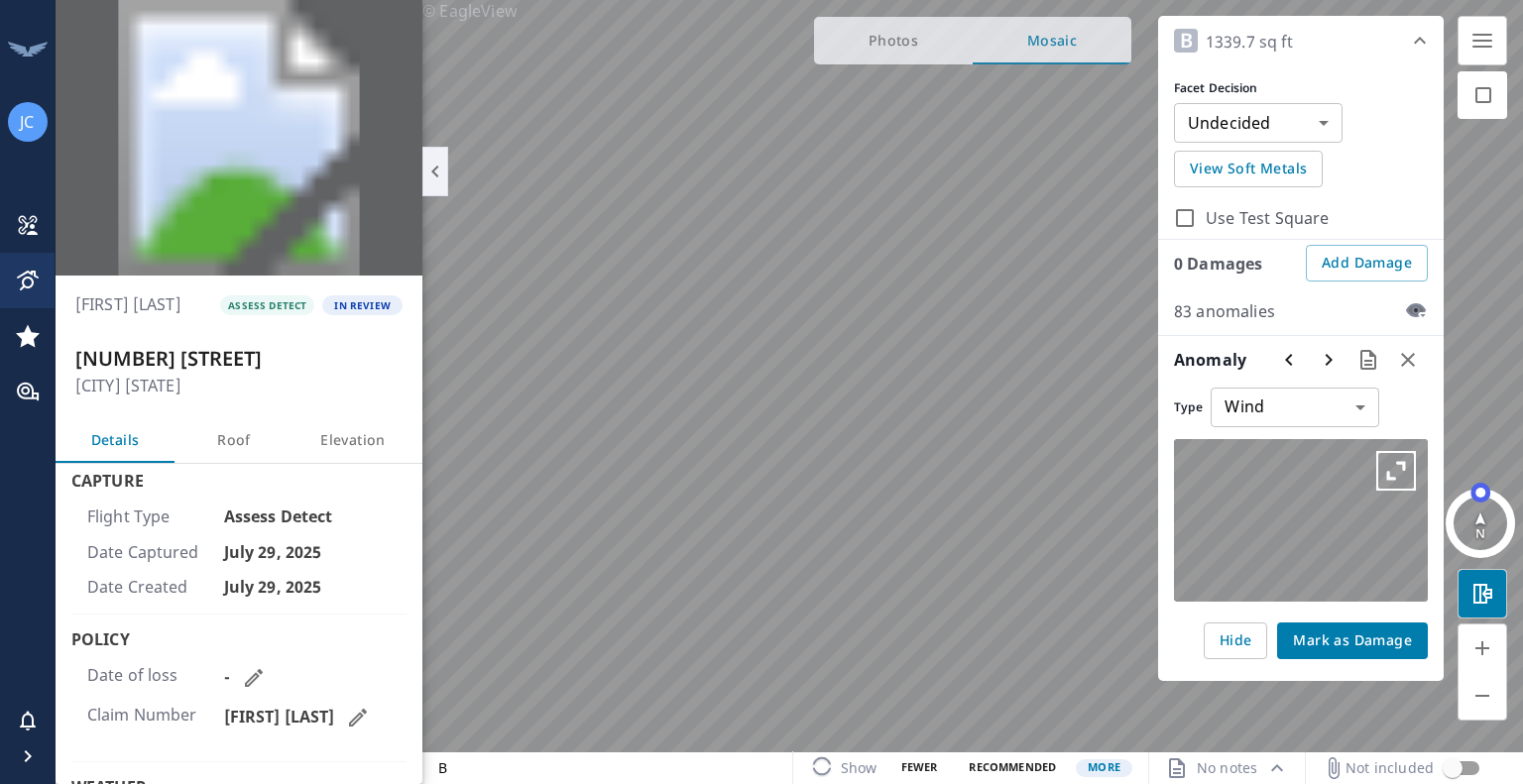 click at bounding box center [1185, 218] 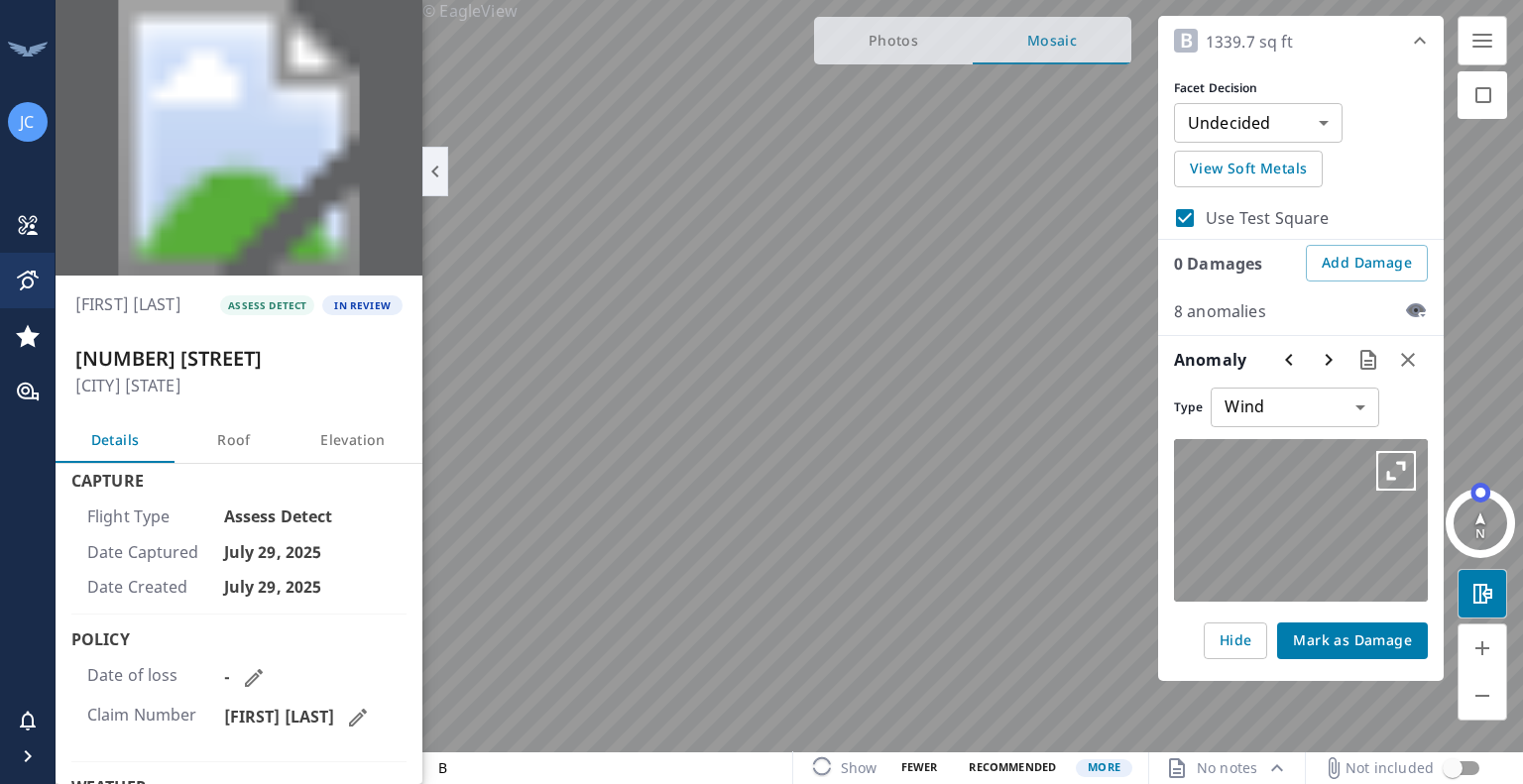 click at bounding box center (1185, 218) 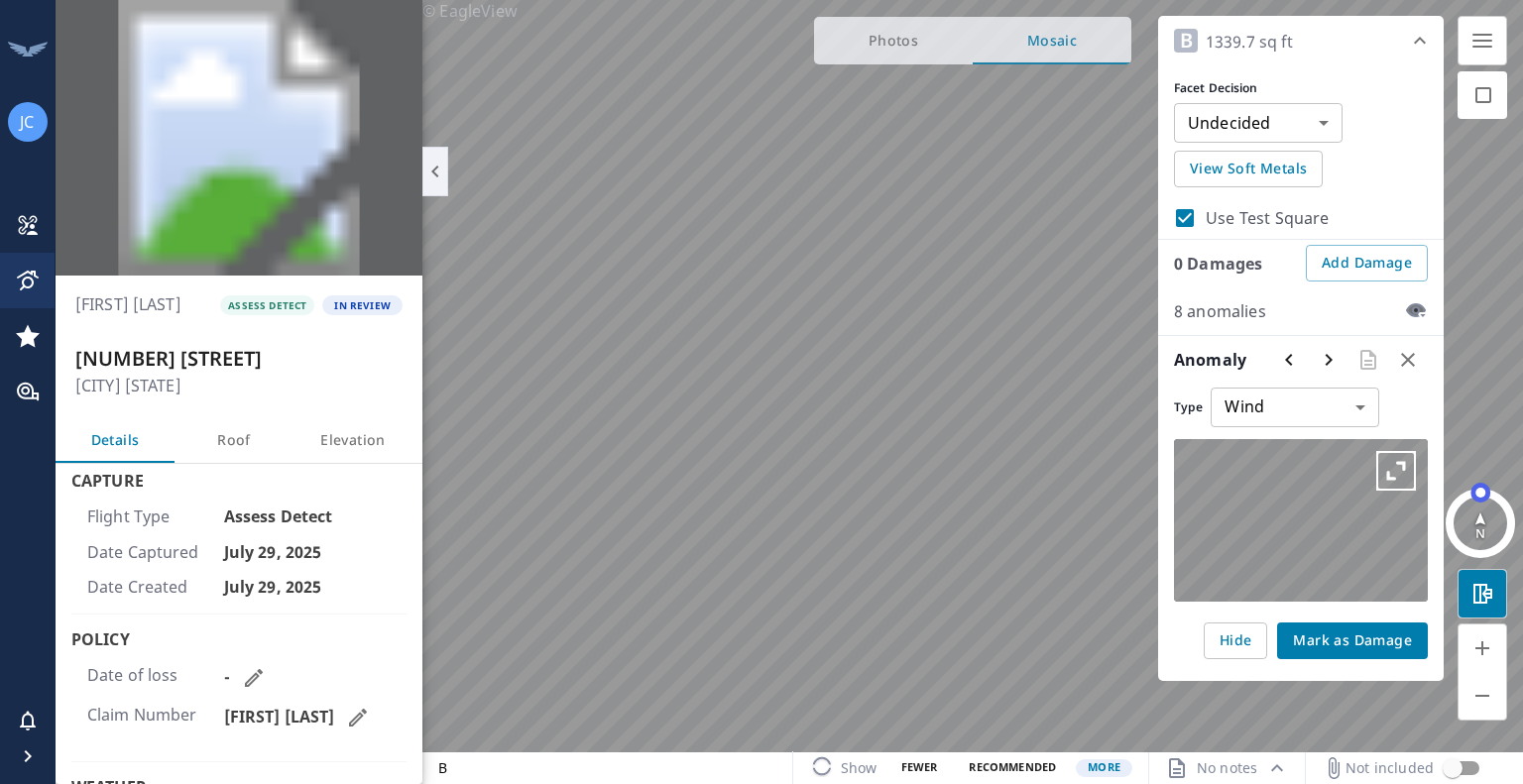checkbox on "false" 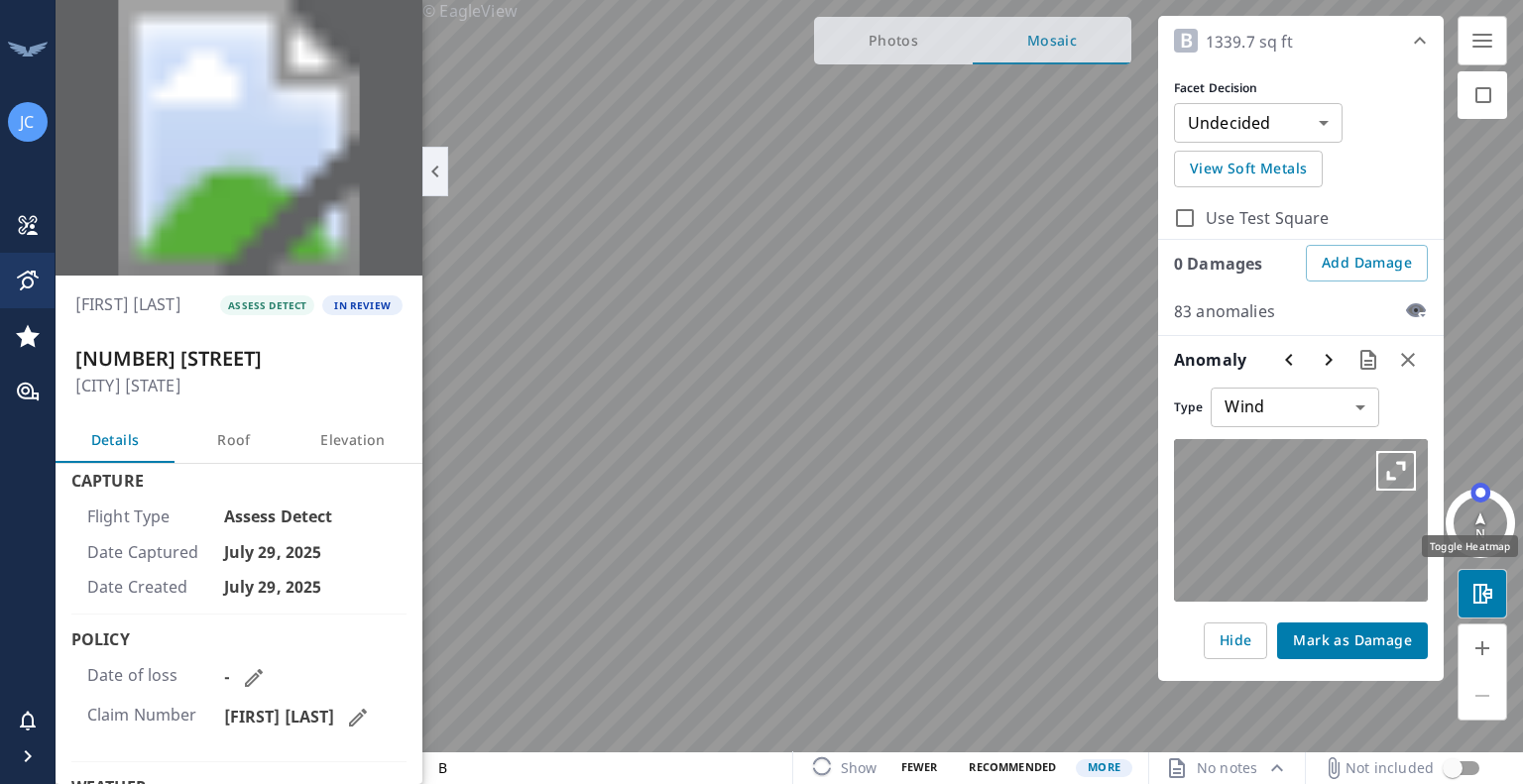 click 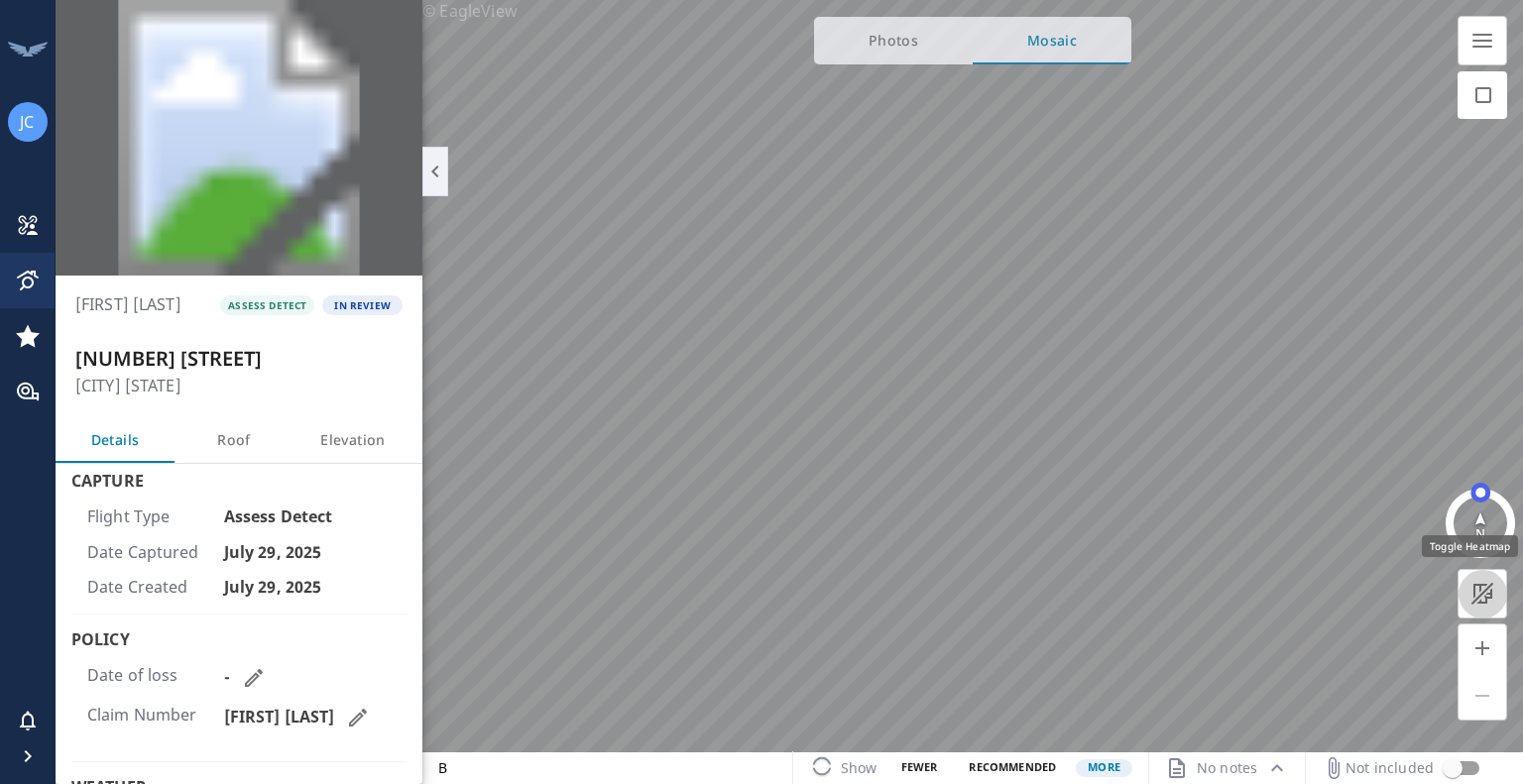 click 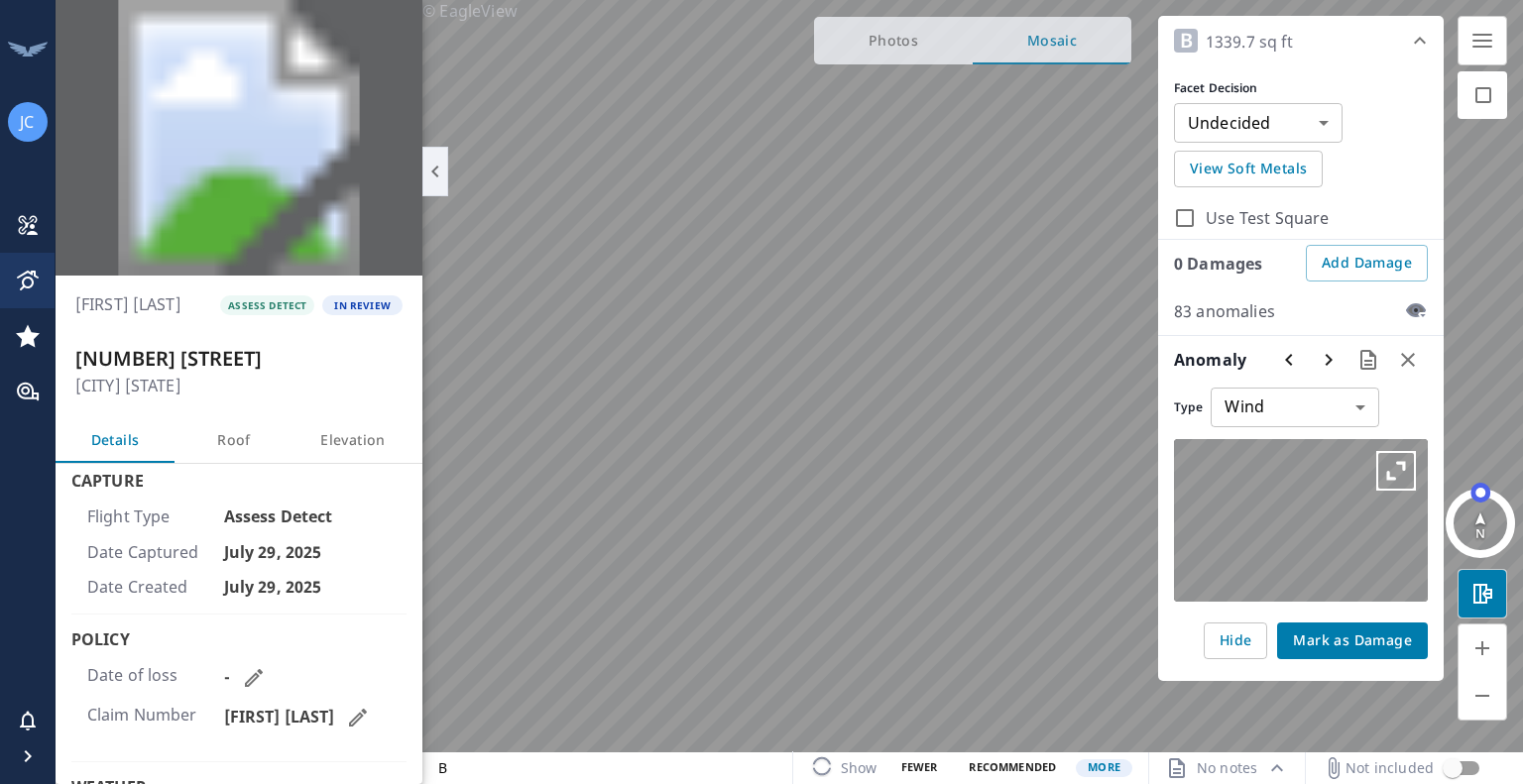 click on "[FIRST][LAST] ASSESS DETECT IN REVIEW [NUMBER] [STREET] [CITY] [STATE] Details Roof Elevation Capture Flight Type Assess Detect Date Captured July 29, 2025 Date Created July 29, 2025 Policy Date of loss - Claim Number [FIRST][LAST] Weather Storm date - Wind direction - Wind gust - Hail size - Eagleview reports Roof Report © EagleView Photos Mosaic B 1339.7 sq ft Facet Decision Undecided UNDECIDED ​ View Soft Metals Use Test Square 0 Damages Add Damage 83 anomalies Anomaly Type Wind wind ​ Hide Mark as Damage B Show FEWER RECOMMENDED MORE No notes Not included" at bounding box center (789, 392) 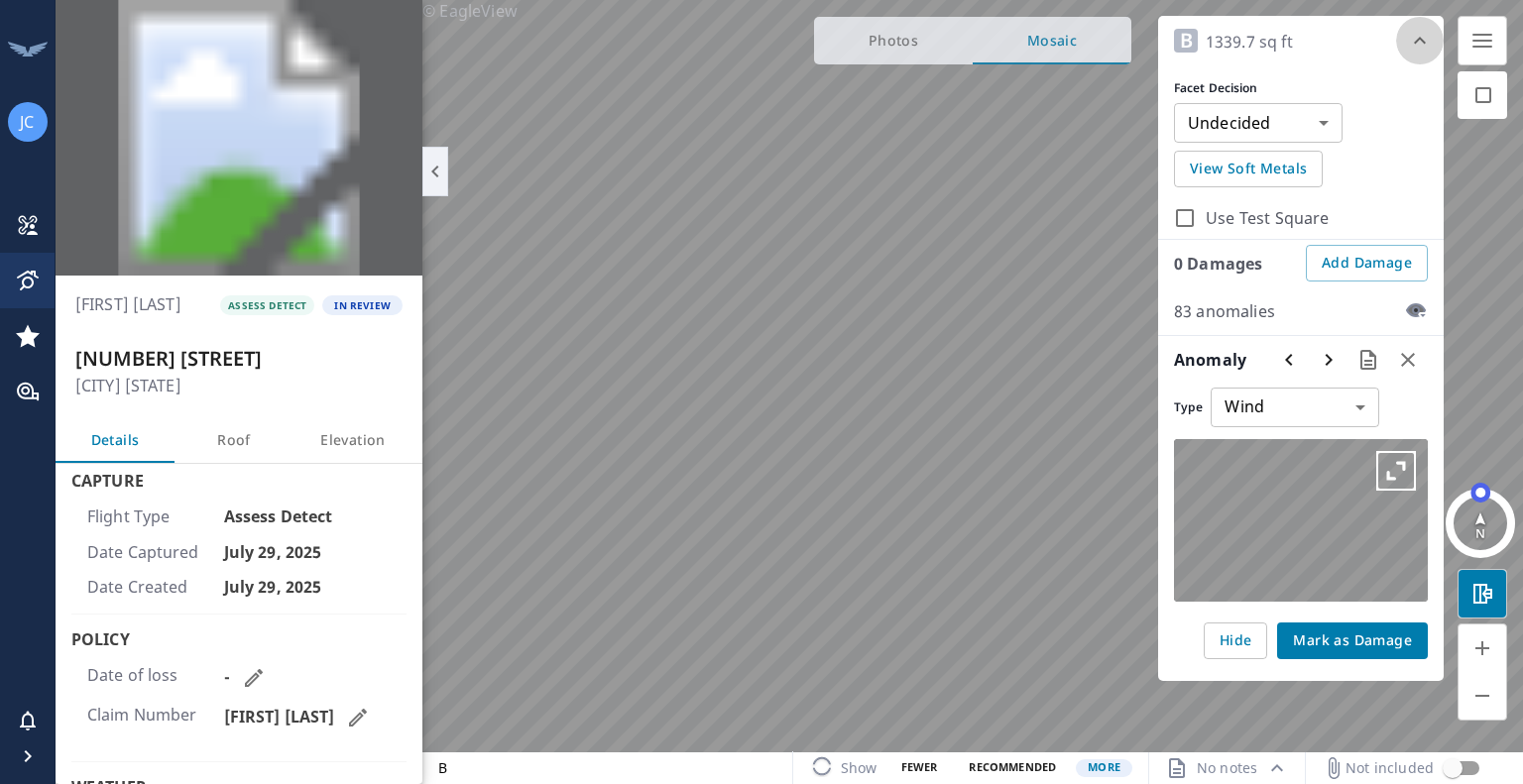 click 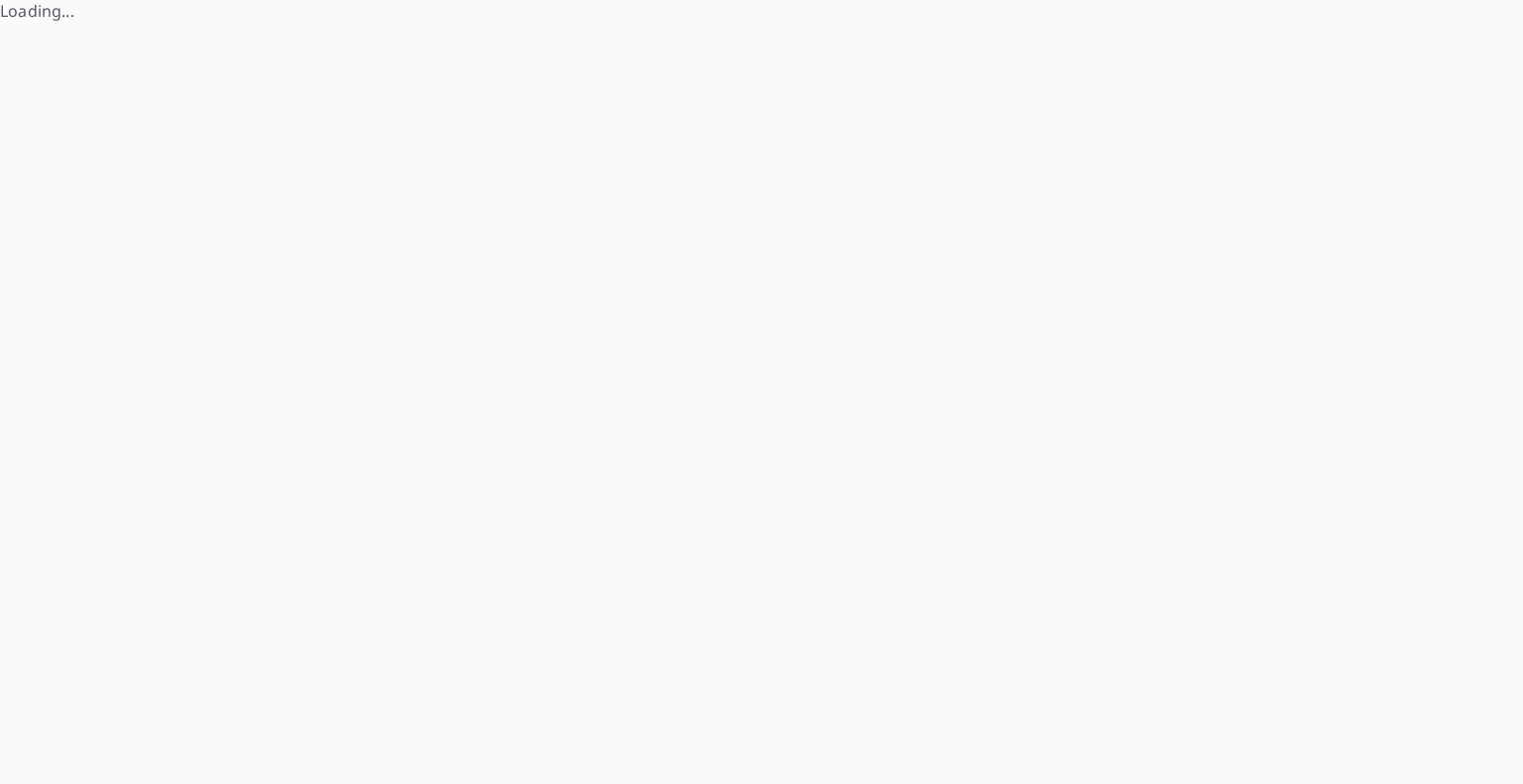 scroll, scrollTop: 0, scrollLeft: 0, axis: both 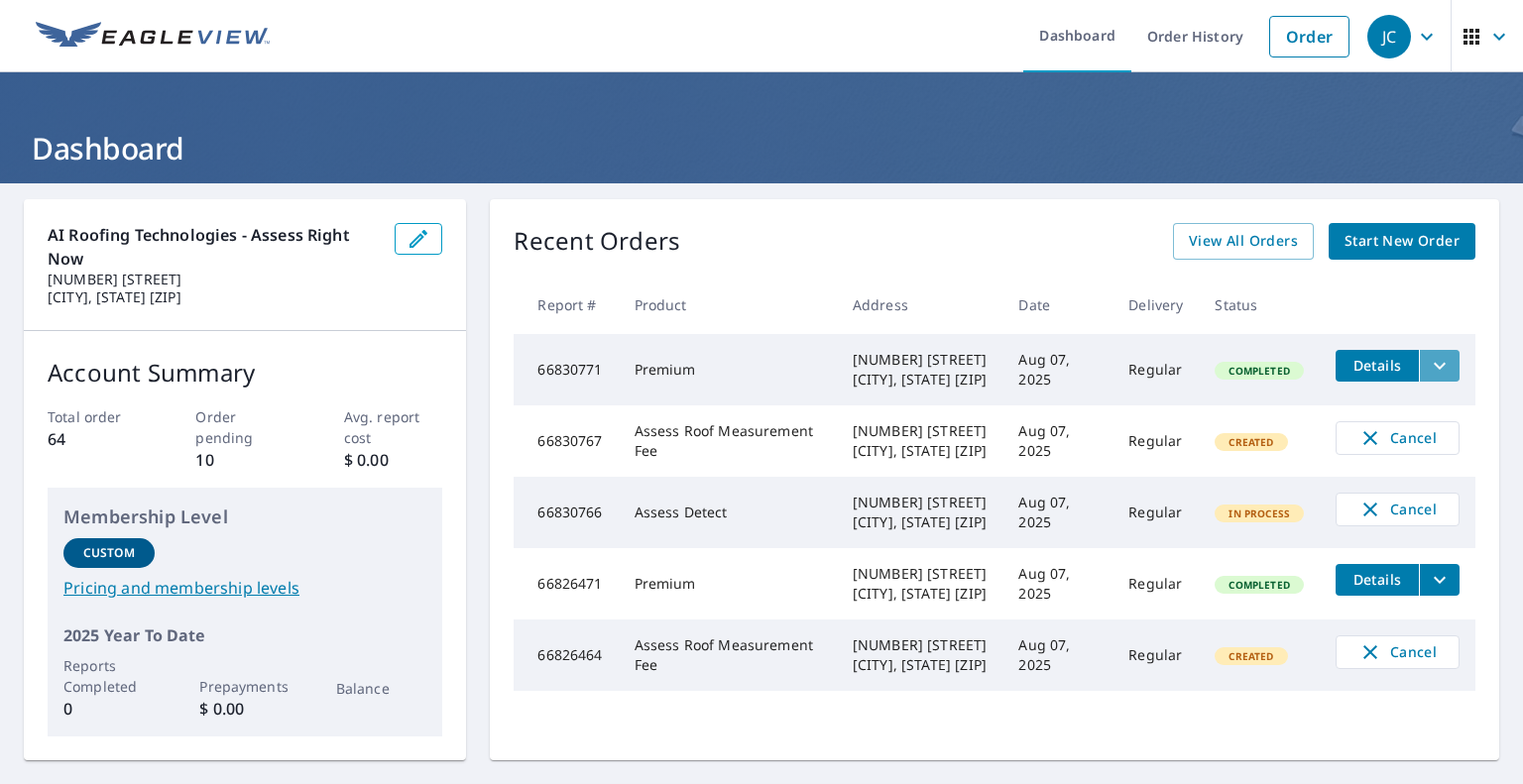 click 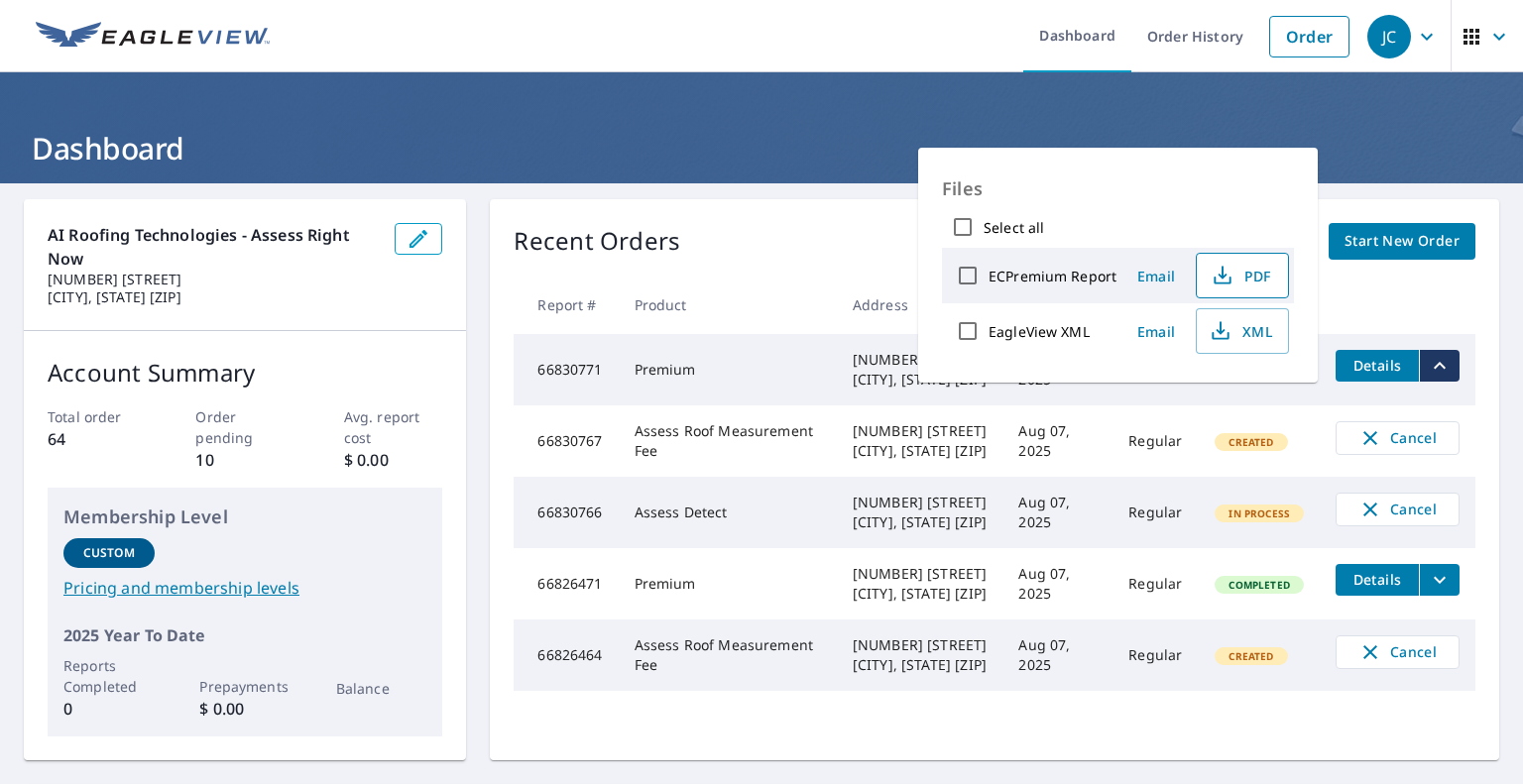 click on "PDF" at bounding box center [1242, 276] 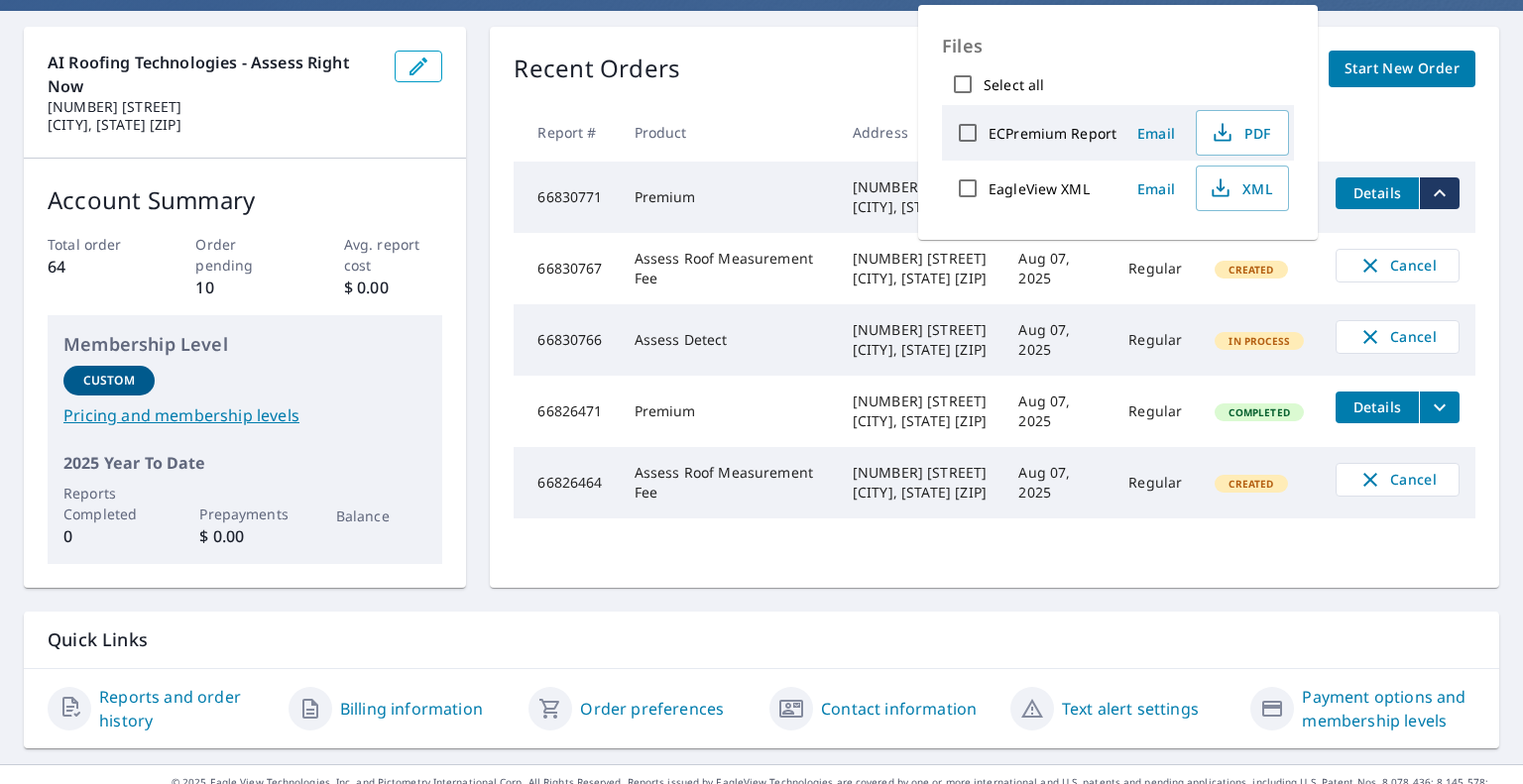 scroll, scrollTop: 202, scrollLeft: 0, axis: vertical 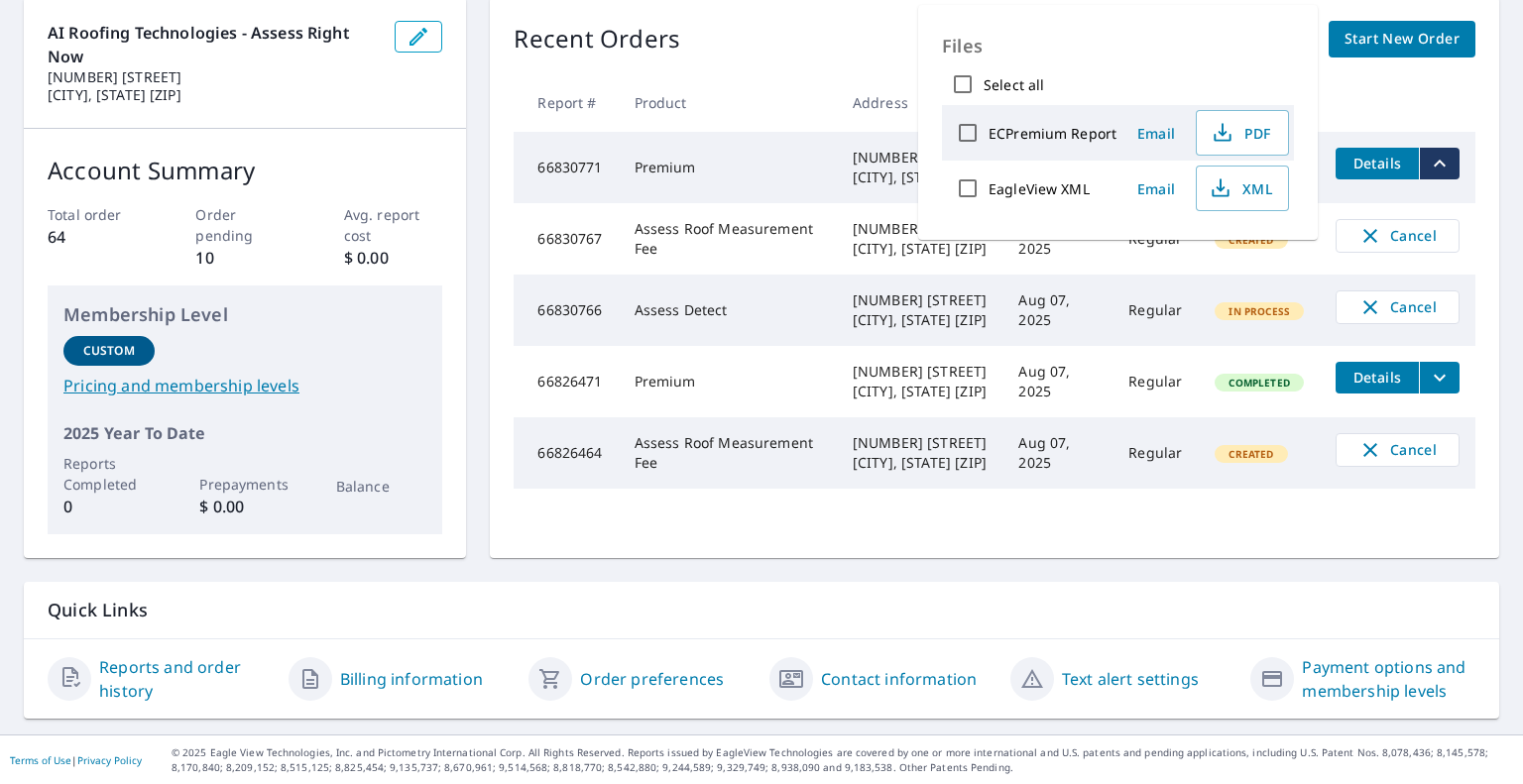 click 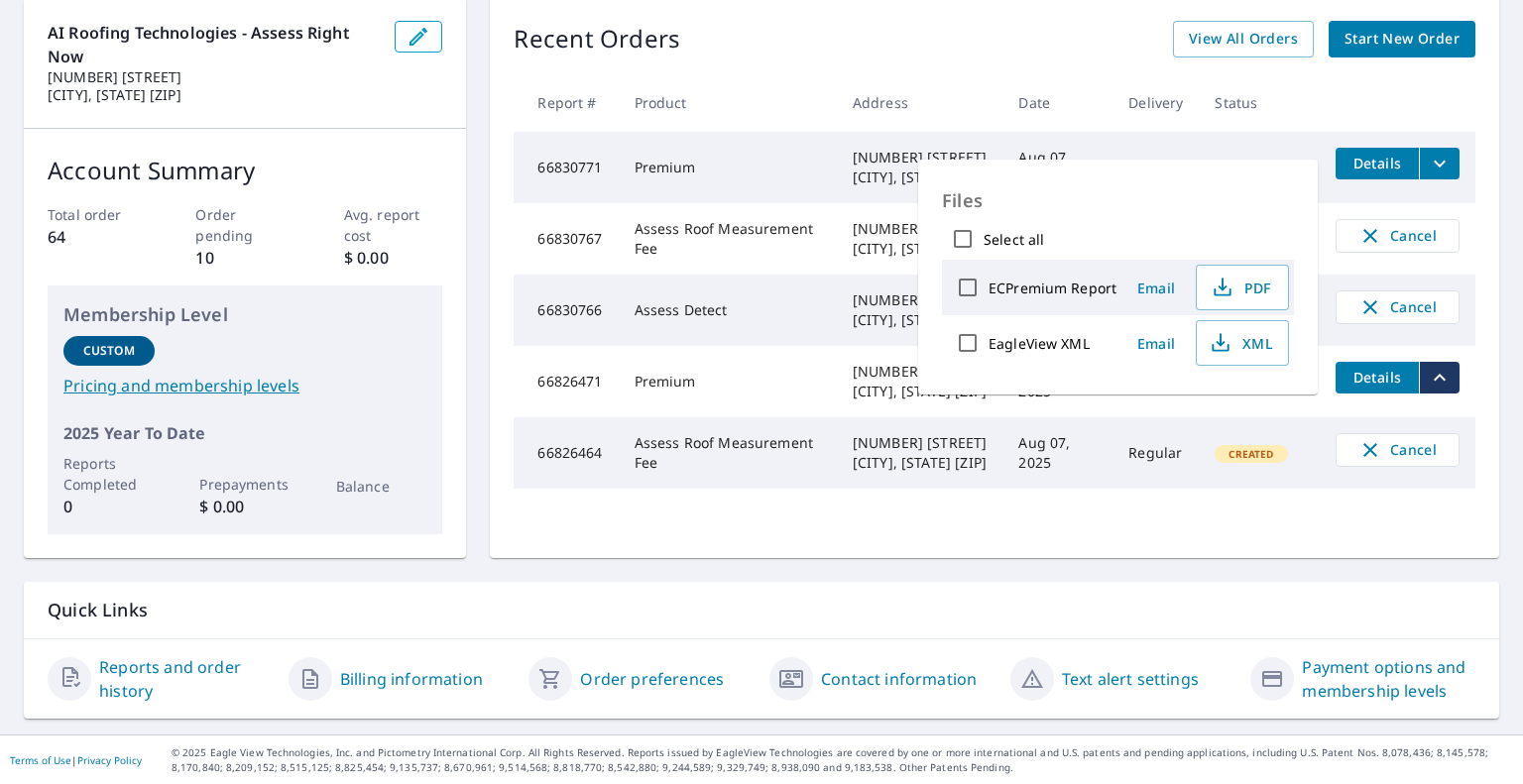 click on "ECPremium Report" at bounding box center [1052, 287] 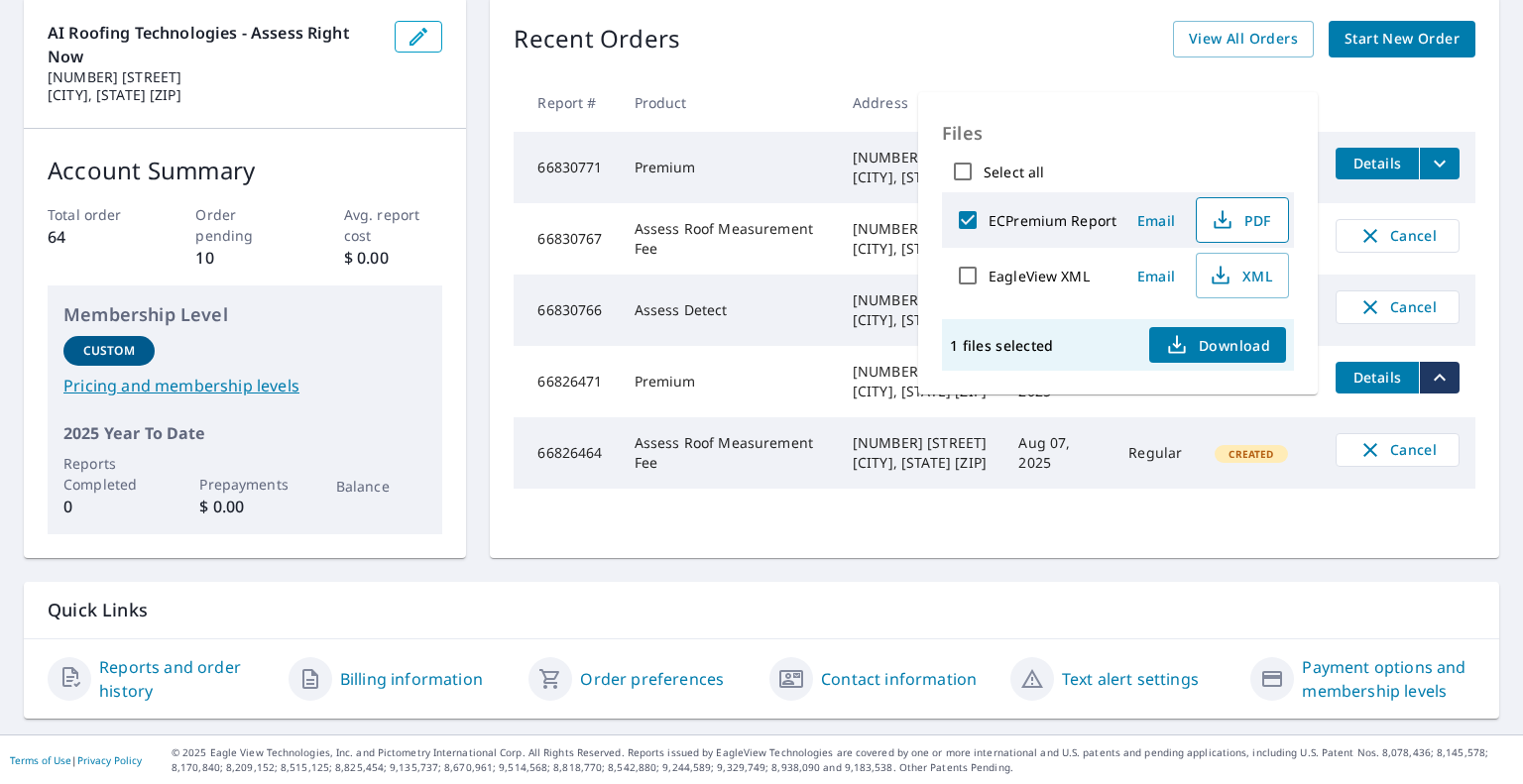 click on "PDF" at bounding box center (1240, 220) 